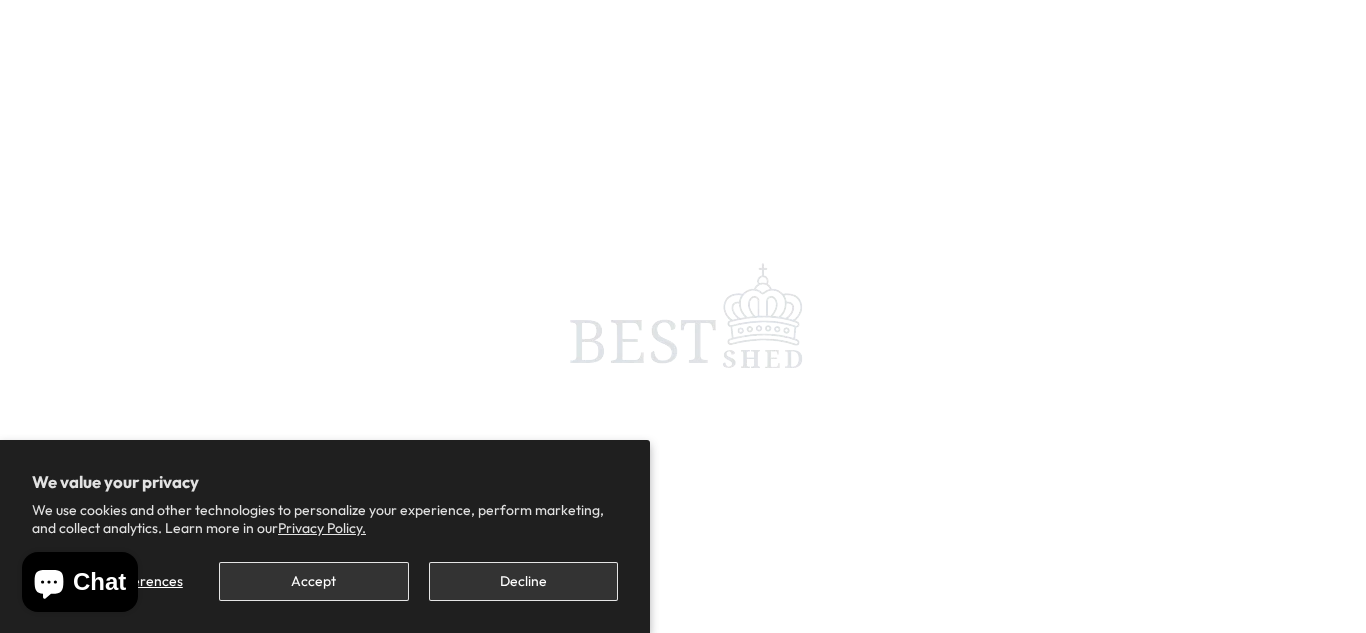 scroll, scrollTop: 0, scrollLeft: 0, axis: both 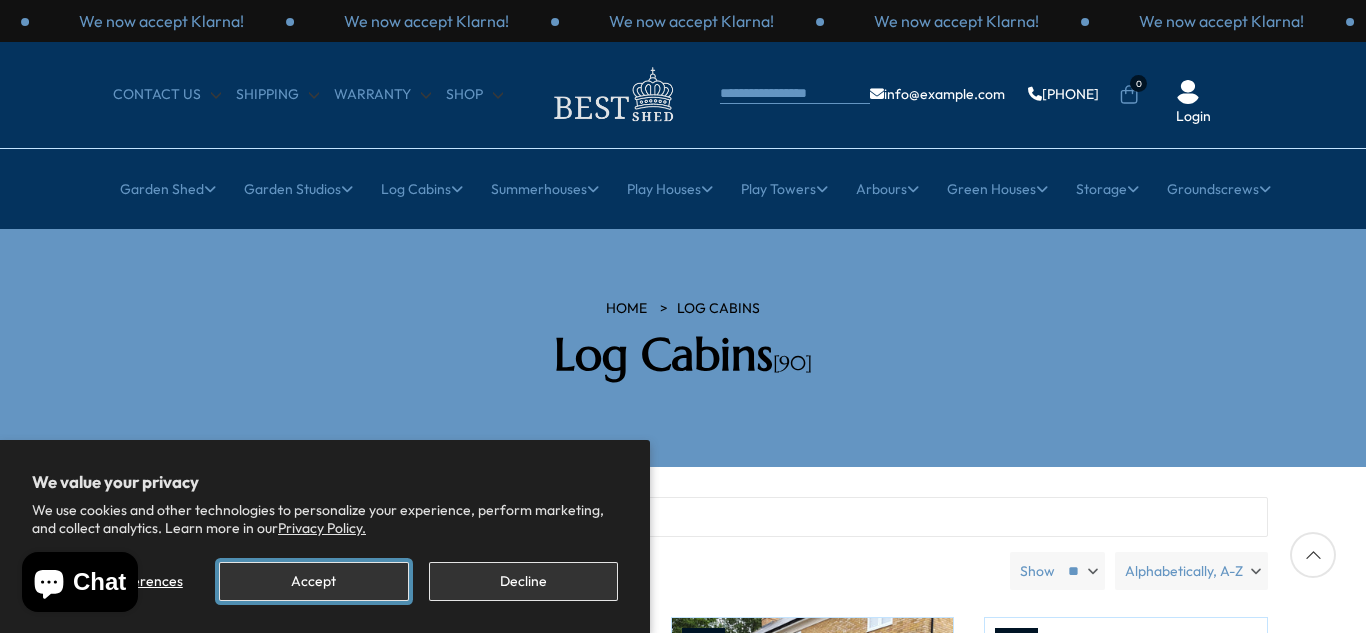 click on "Accept" at bounding box center [313, 581] 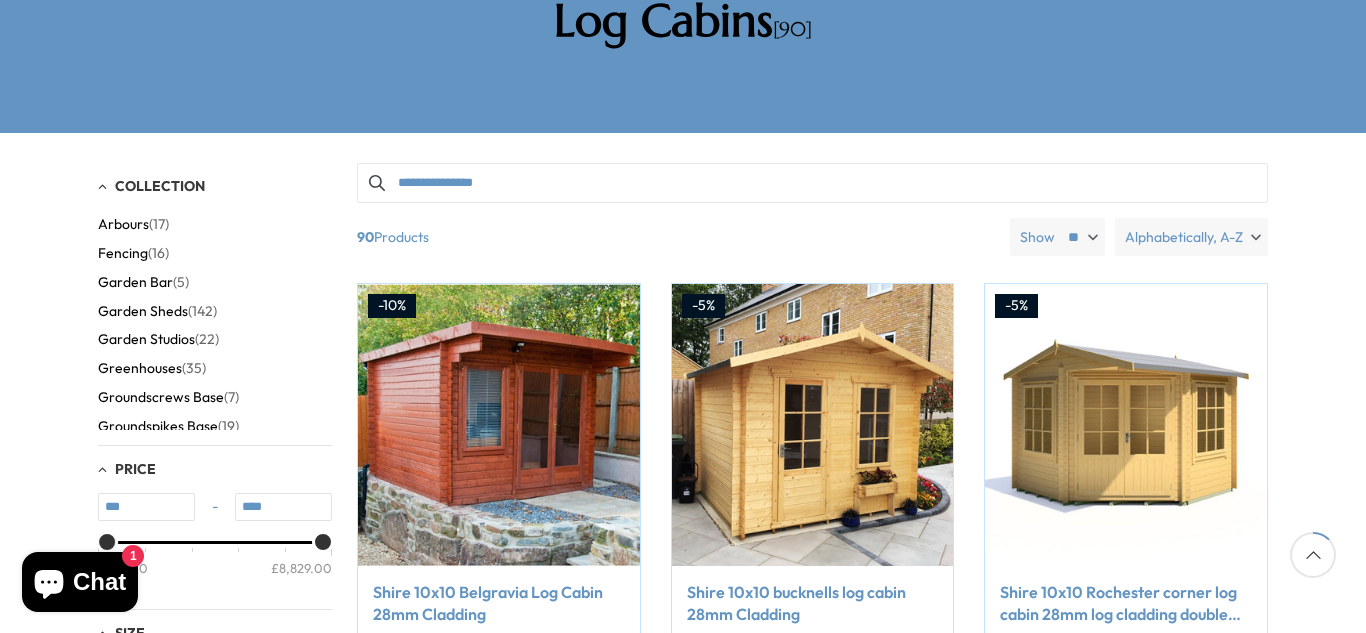scroll, scrollTop: 339, scrollLeft: 0, axis: vertical 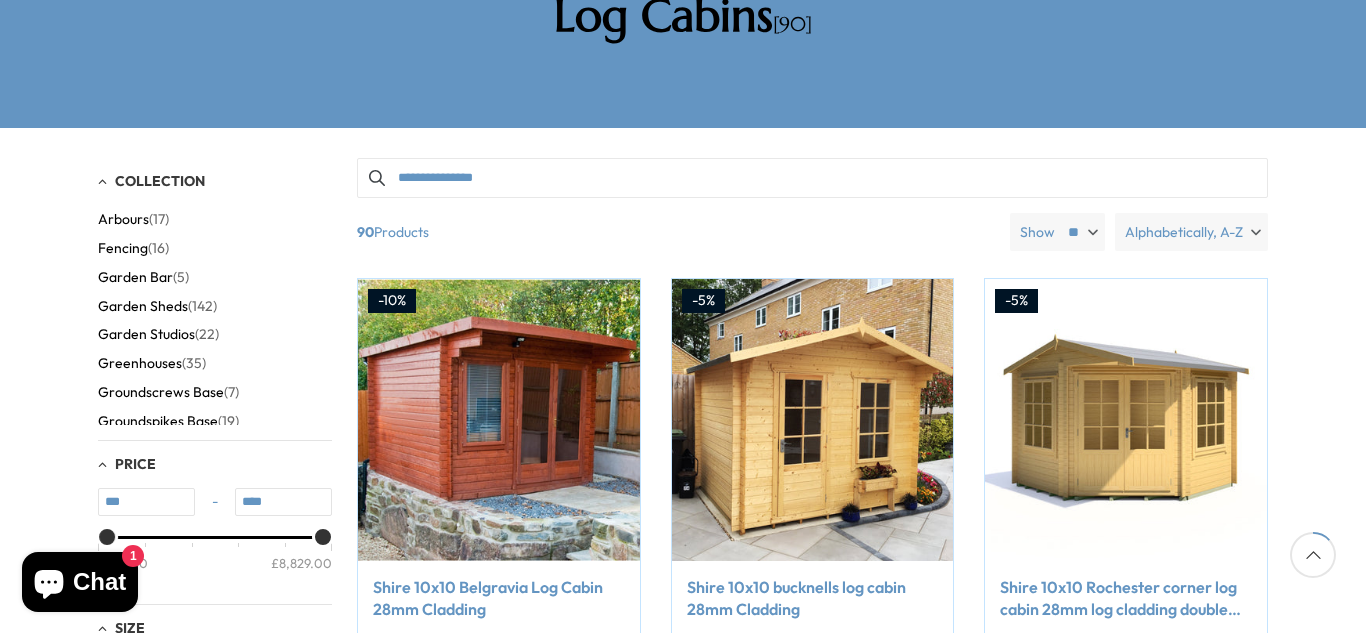 click on "Garden Sheds" at bounding box center [143, 306] 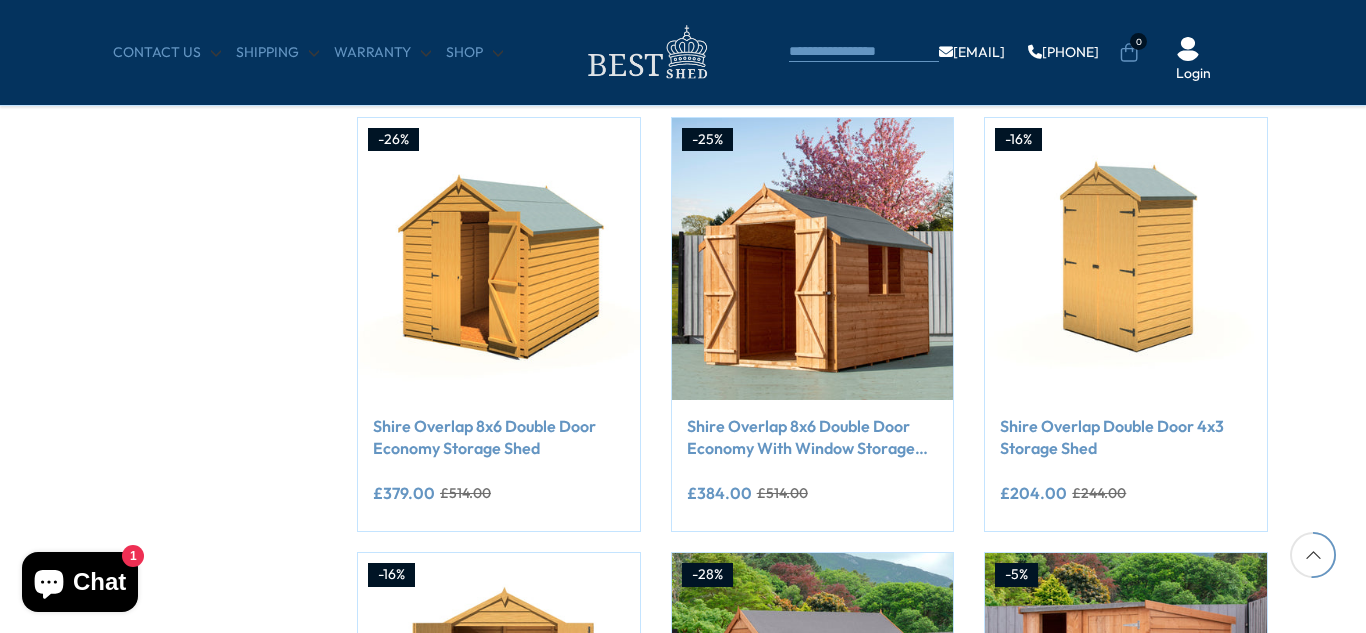 scroll, scrollTop: 1266, scrollLeft: 0, axis: vertical 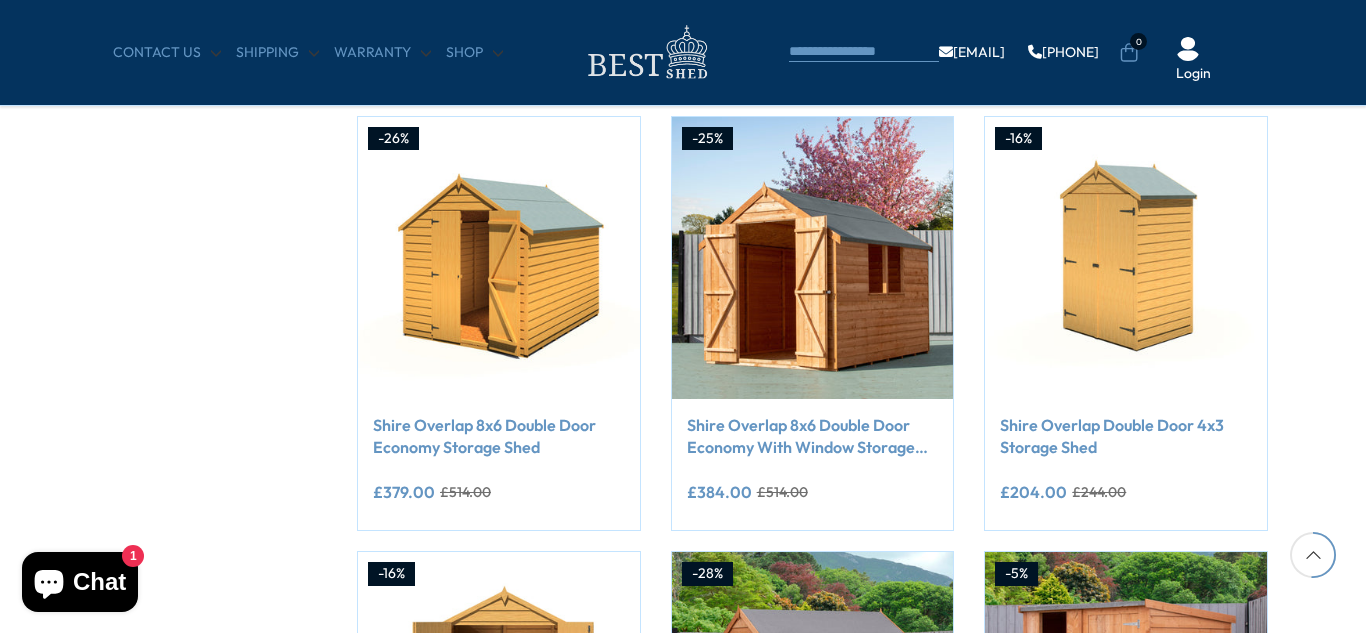 click on "Filter By
Collection
Arbours
(17)
Fencing
(16)
Garden Studios
(22)
Garden Sheds
(142)
Greenhouses
(35)
Log Cabins
(90)
***" at bounding box center [683, 73] 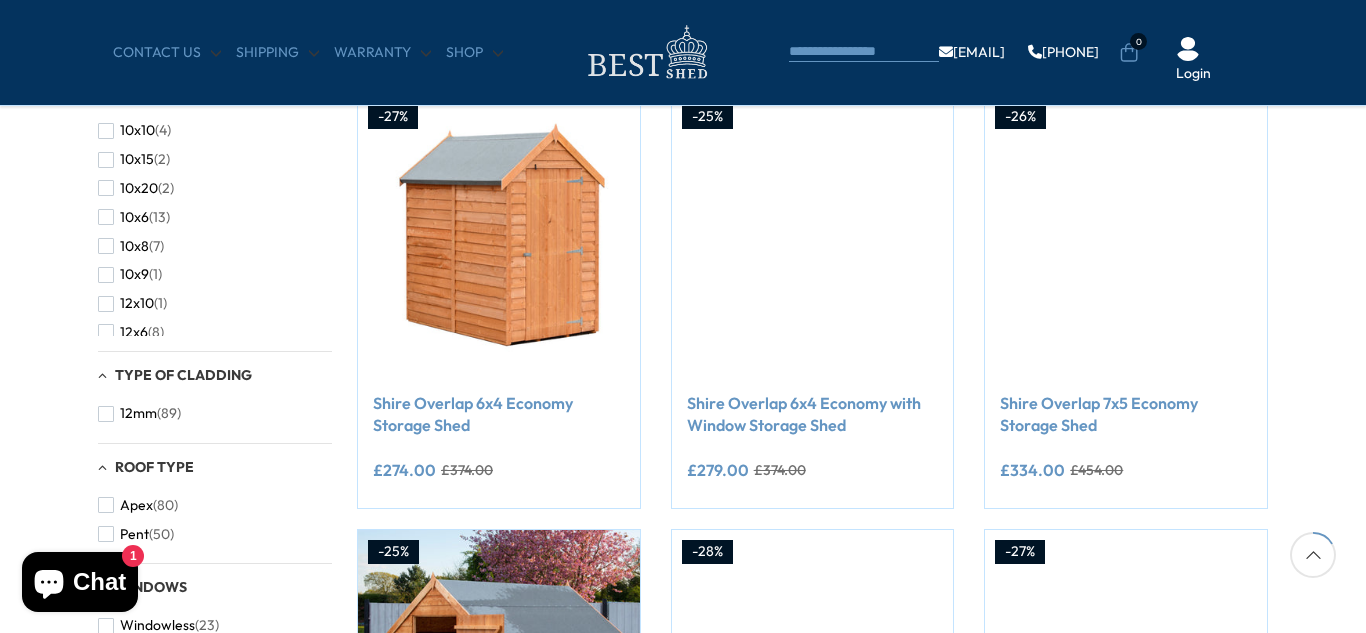 scroll, scrollTop: 408, scrollLeft: 0, axis: vertical 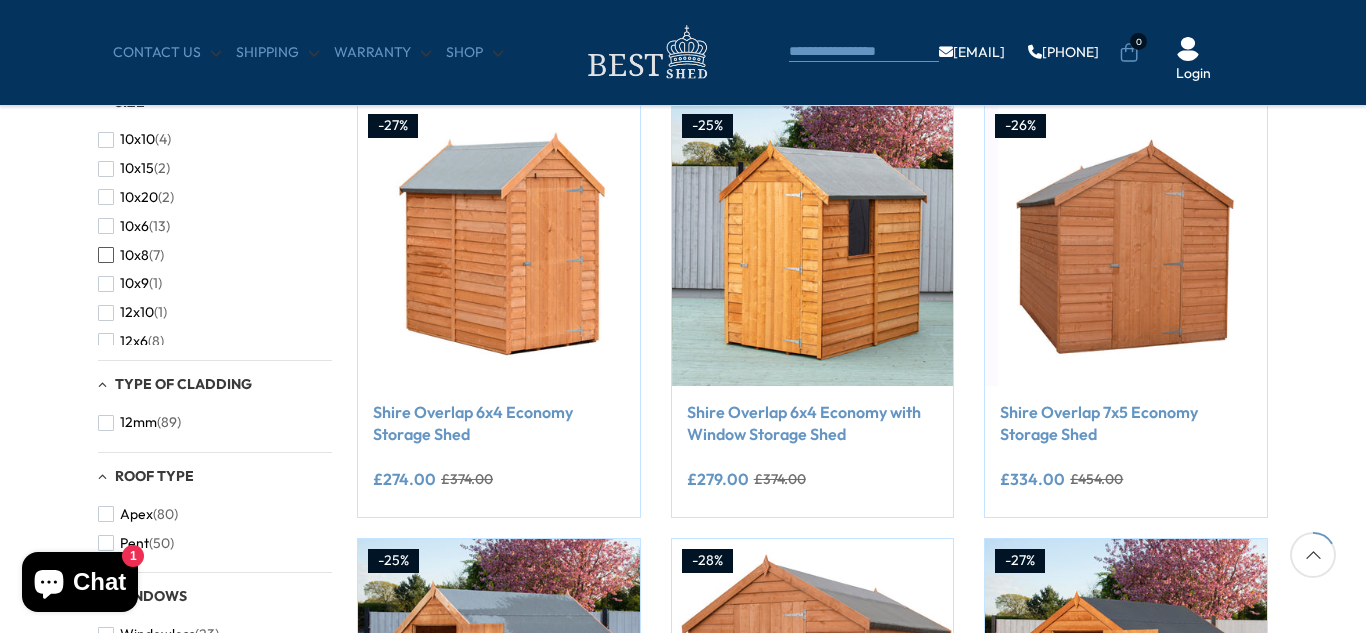 click at bounding box center (106, 255) 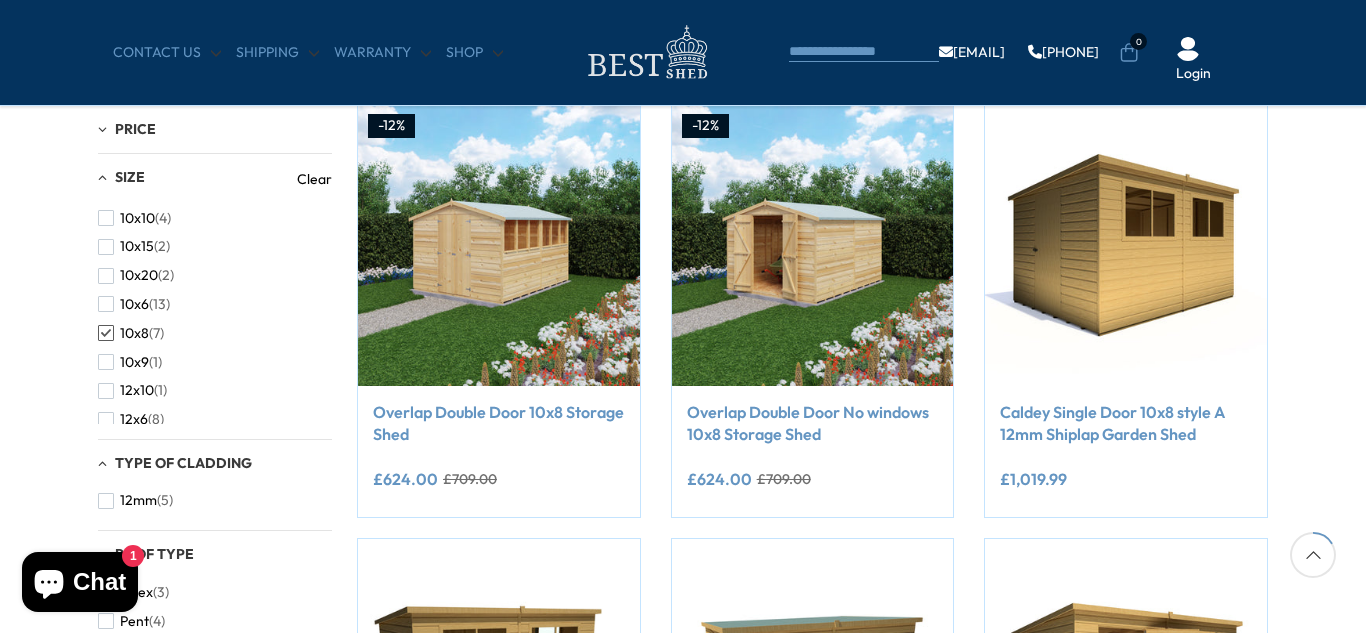 click on "10x15
(2)" at bounding box center [134, 246] 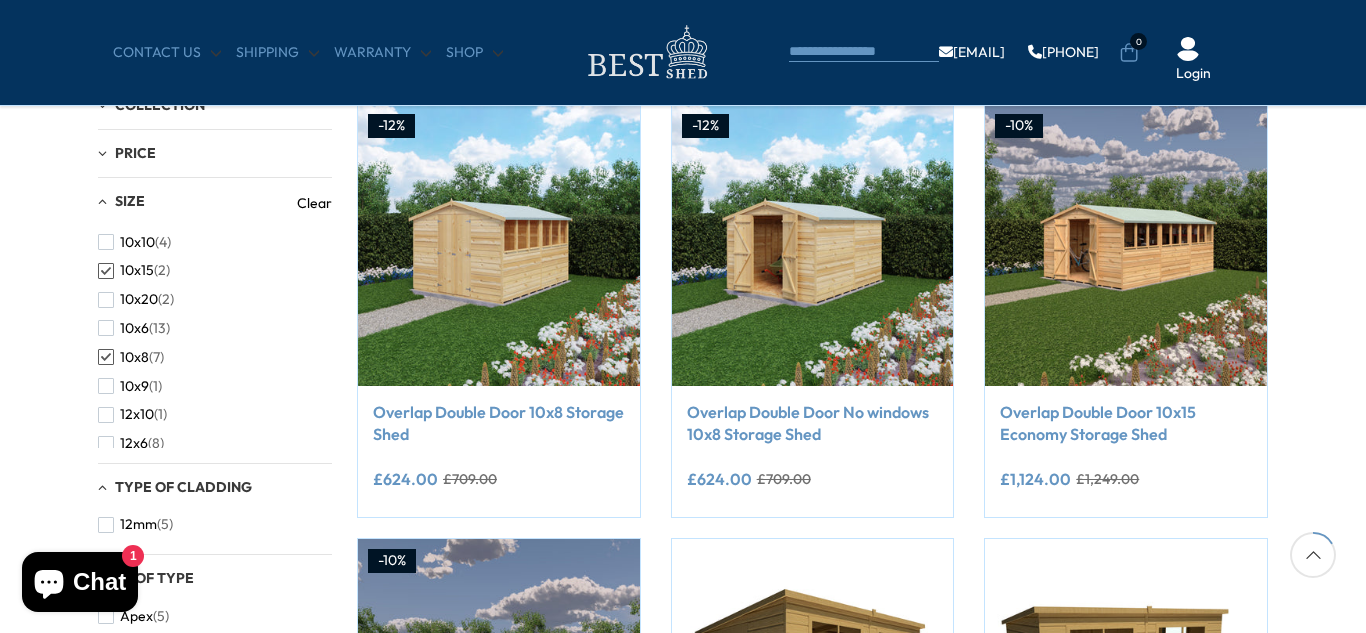 click on "10x15
(2)" at bounding box center (134, 270) 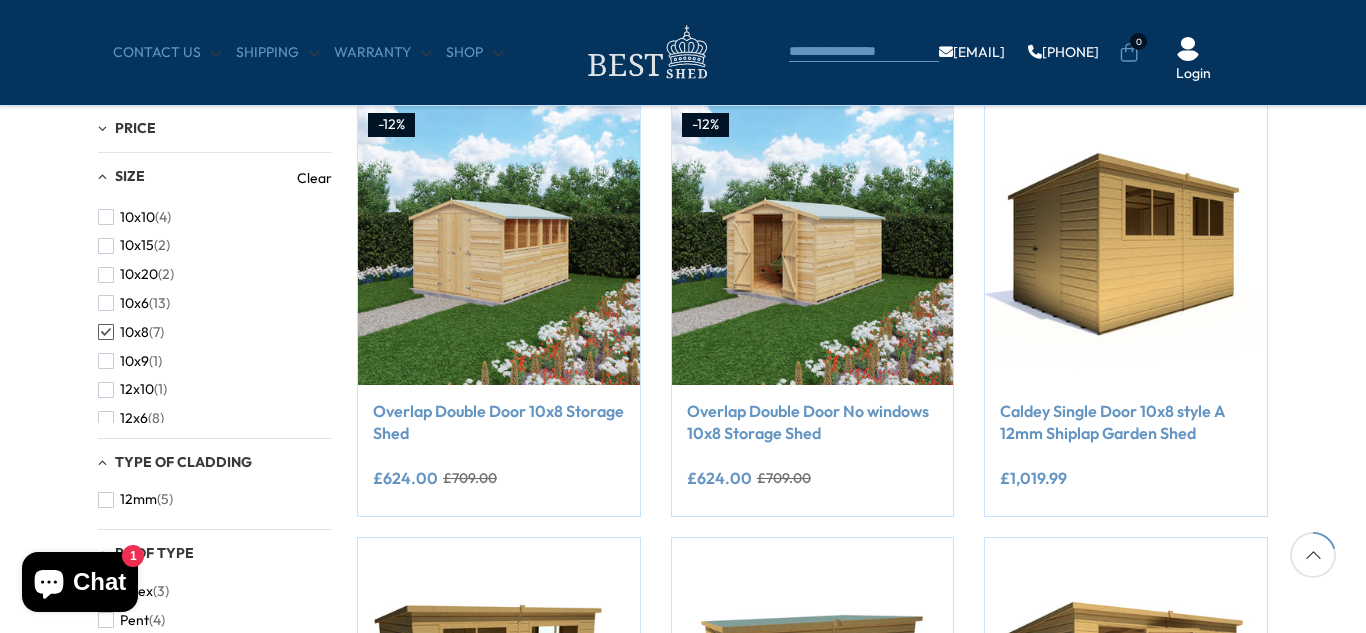 scroll, scrollTop: 410, scrollLeft: 0, axis: vertical 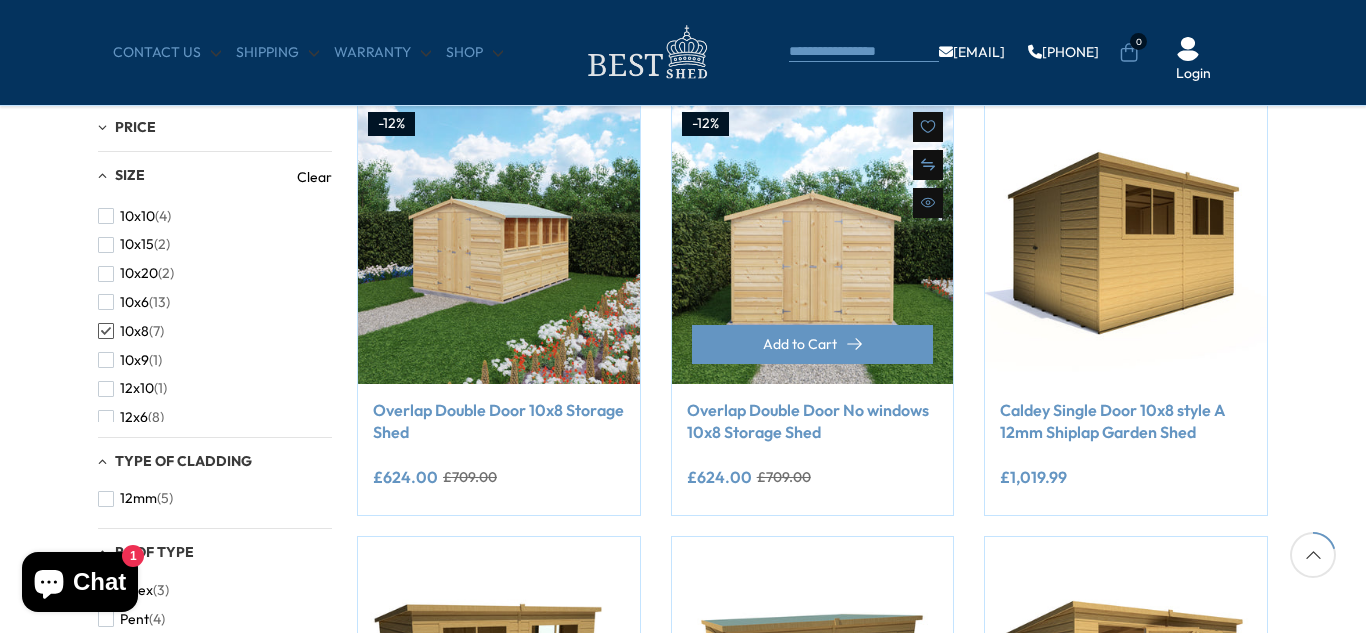 click at bounding box center [813, 243] 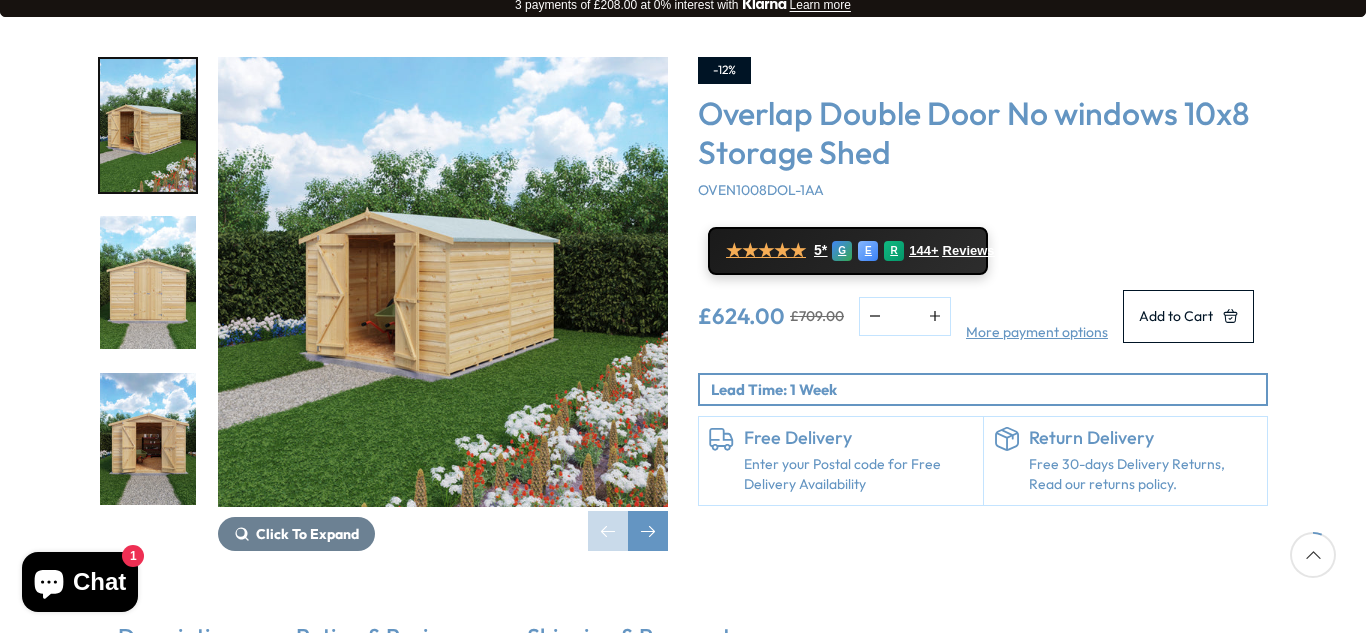scroll, scrollTop: 277, scrollLeft: 0, axis: vertical 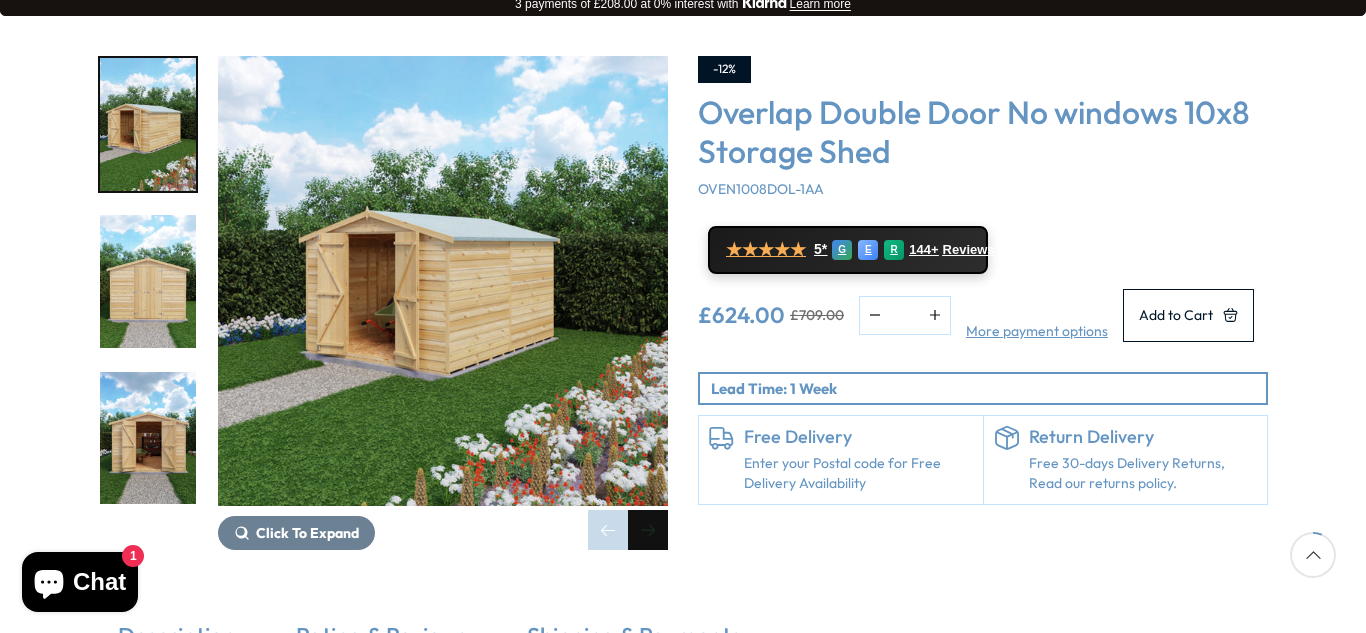 click at bounding box center (648, 530) 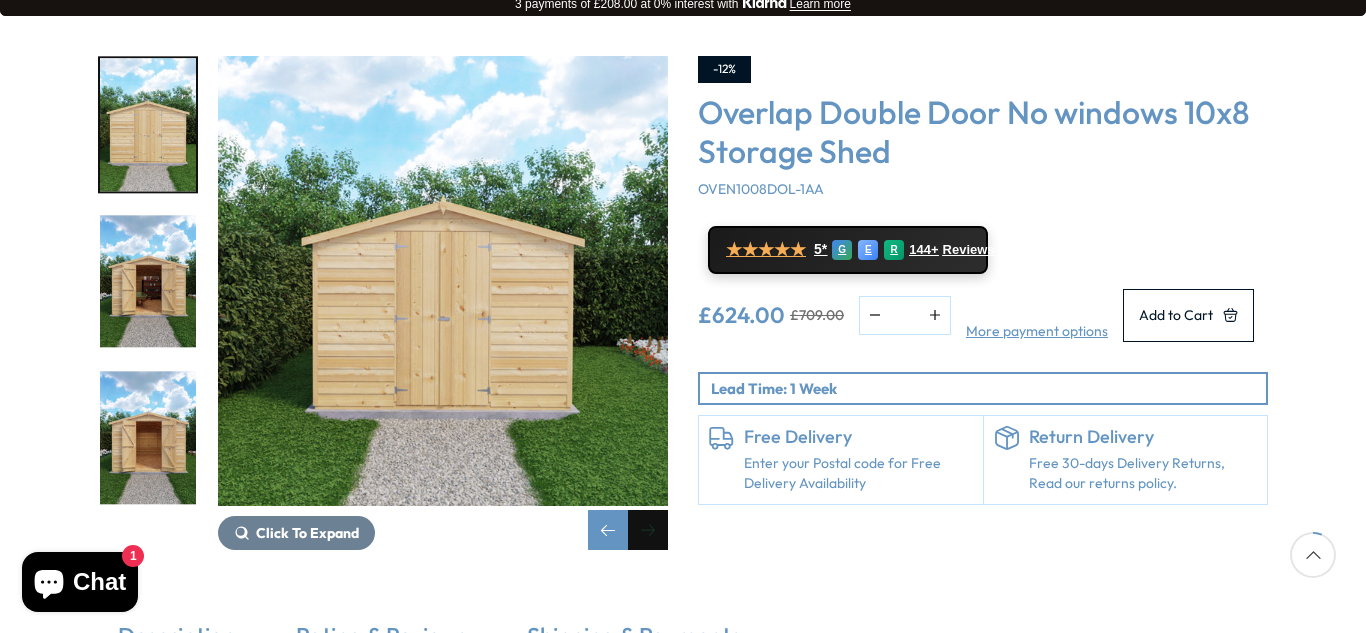 click at bounding box center (648, 530) 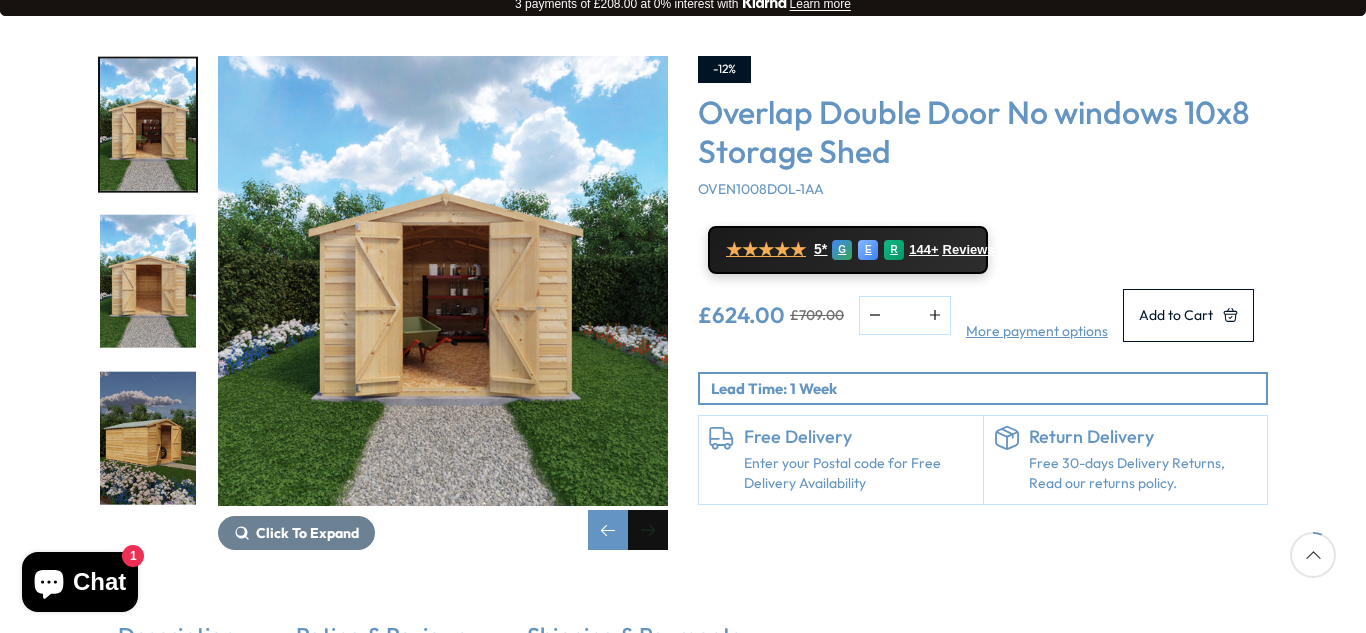 click at bounding box center (648, 530) 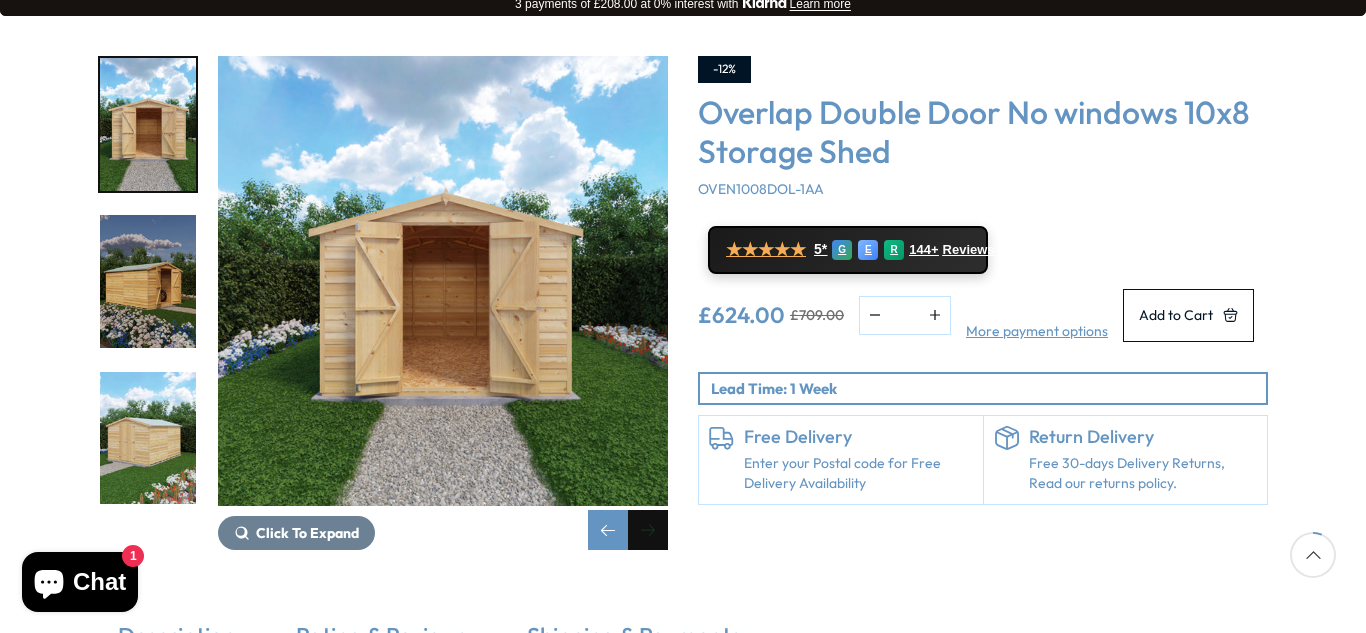 click at bounding box center [648, 530] 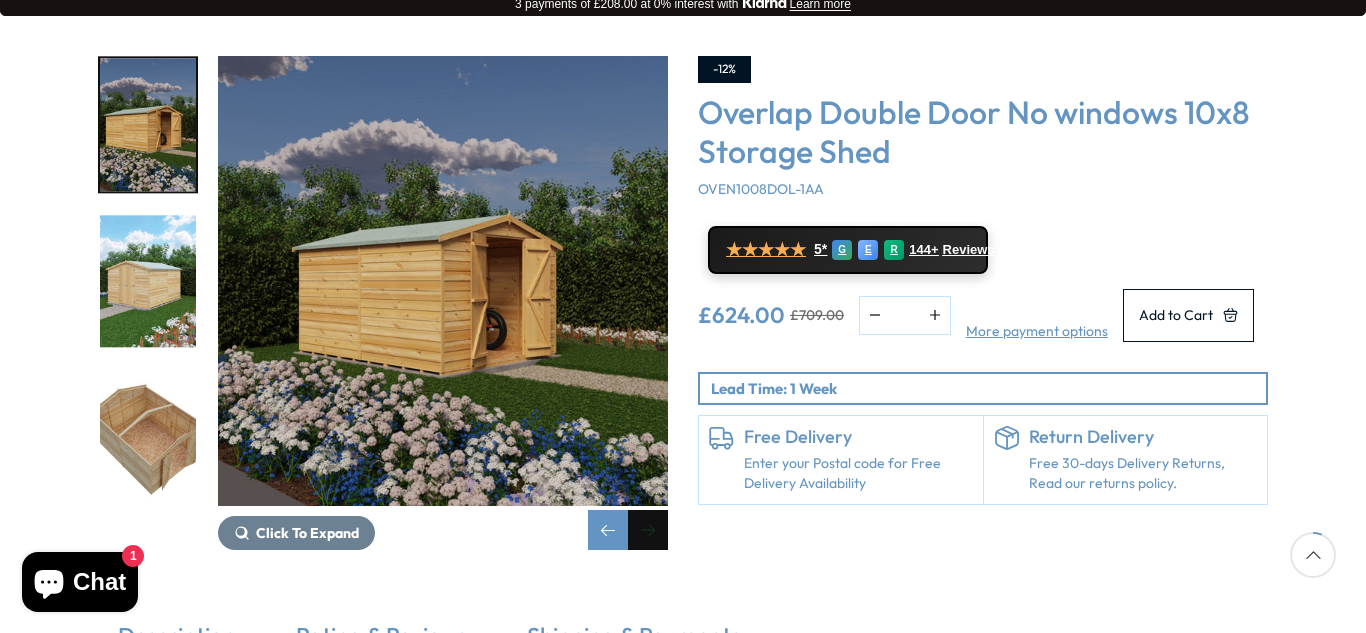 click at bounding box center [648, 530] 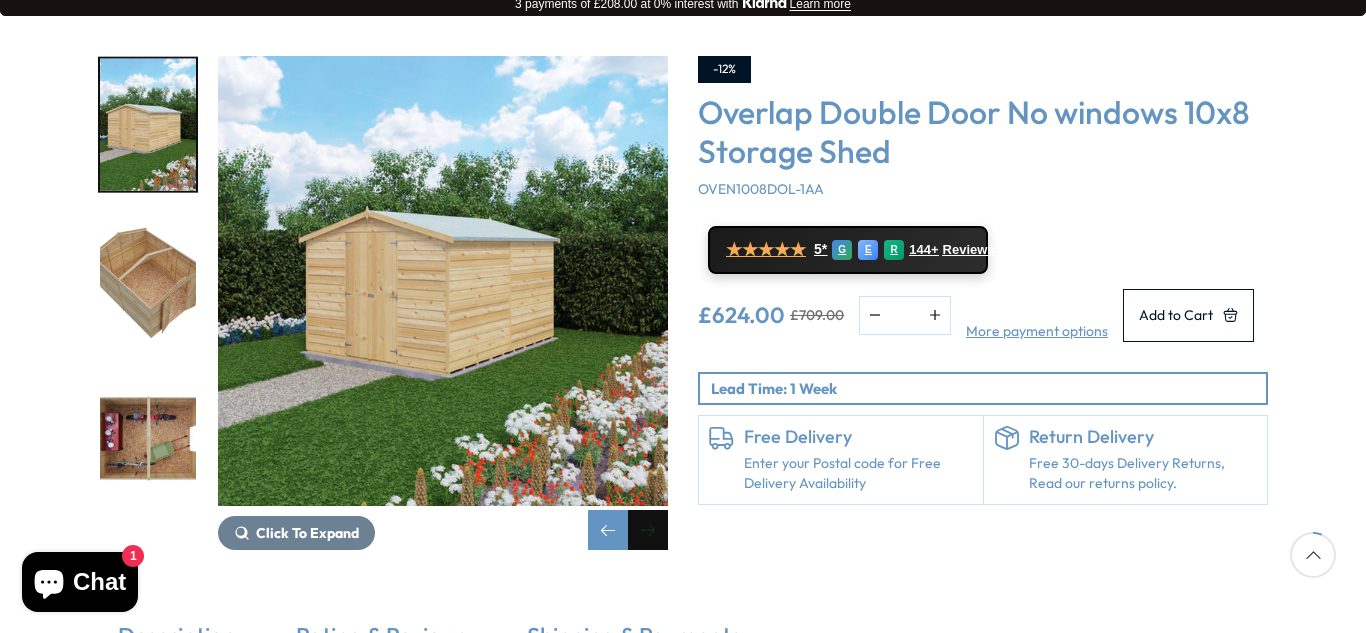 click at bounding box center (648, 530) 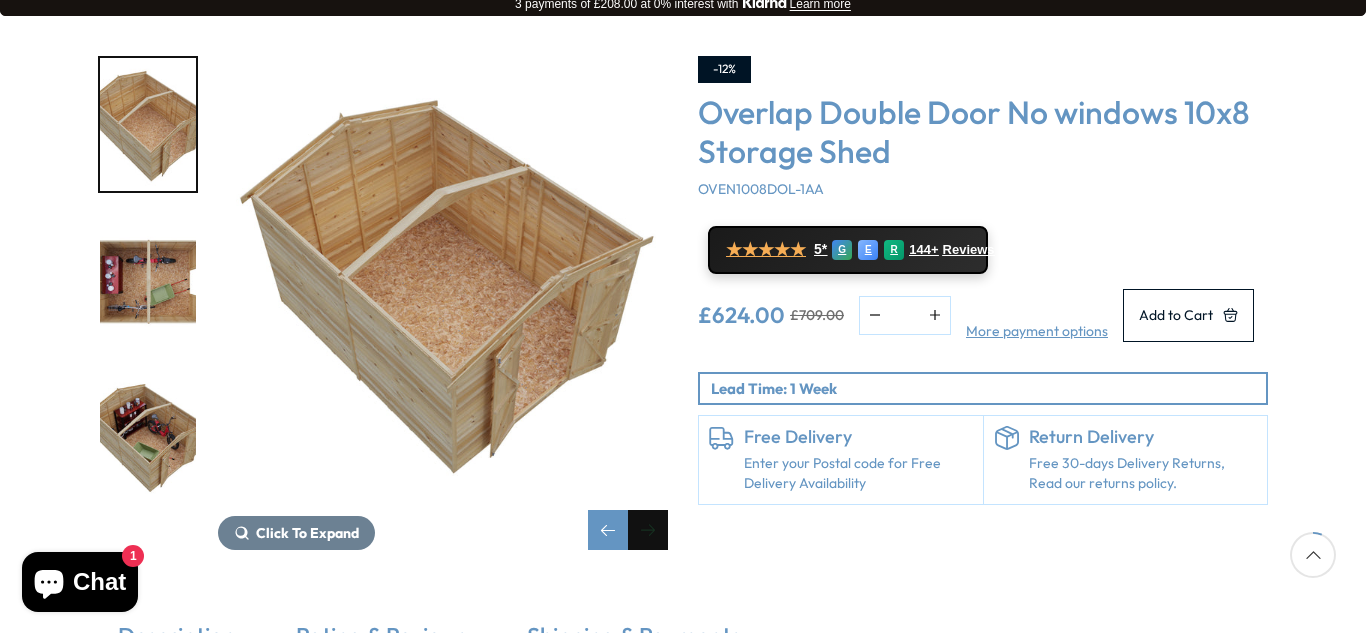 click at bounding box center (648, 530) 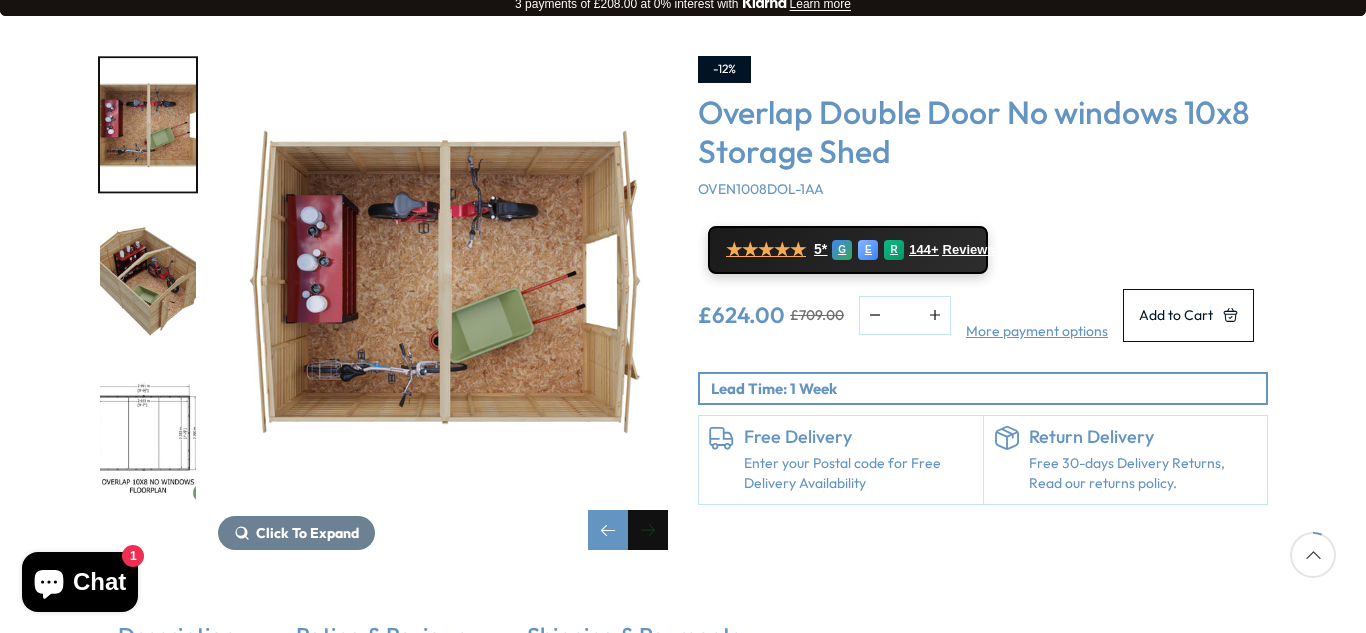 click at bounding box center (648, 530) 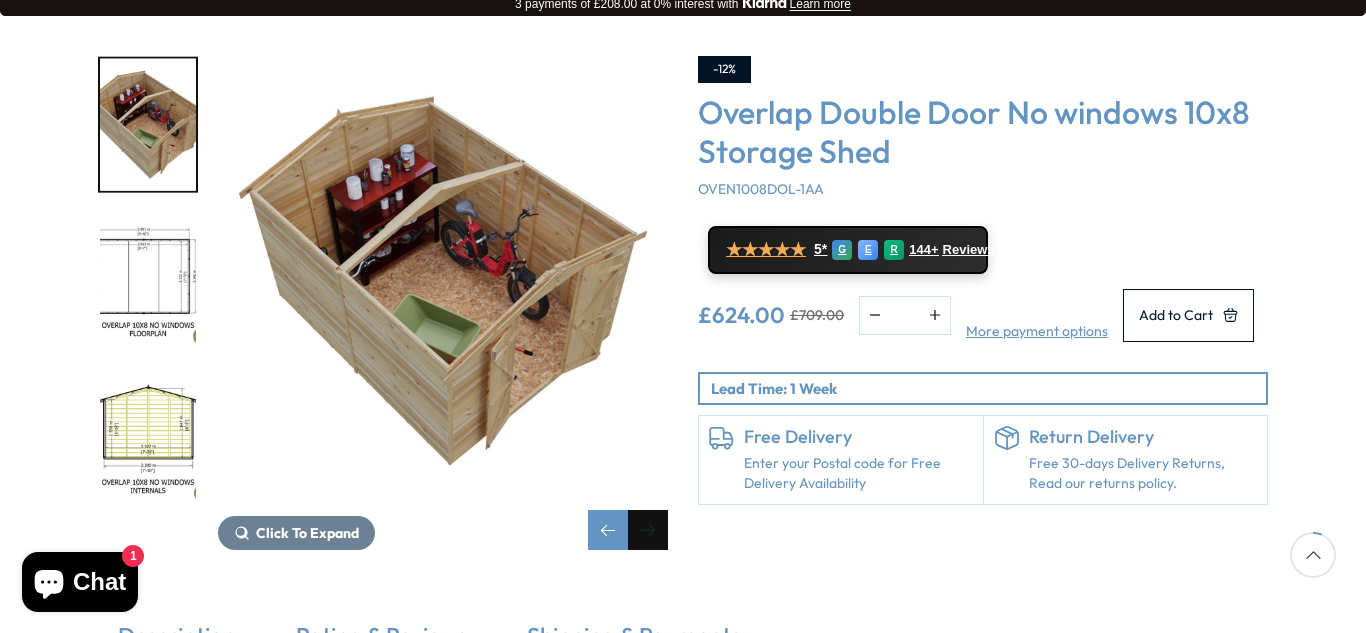 click at bounding box center (648, 530) 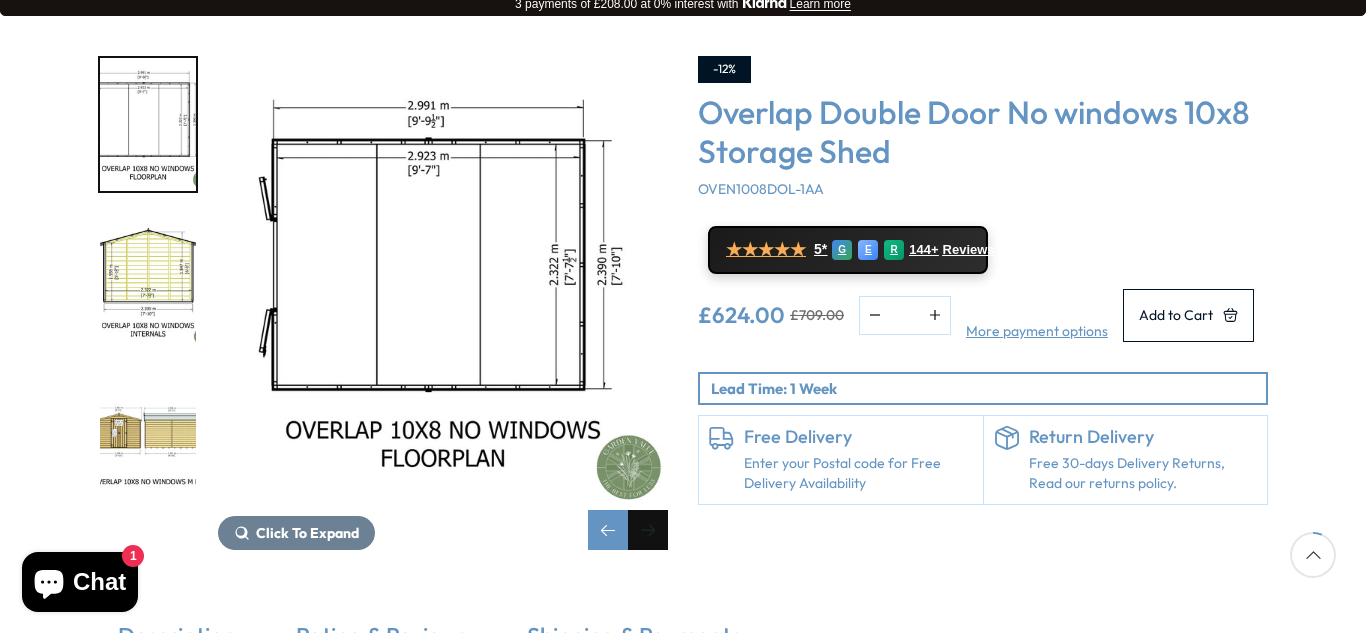 click at bounding box center [648, 530] 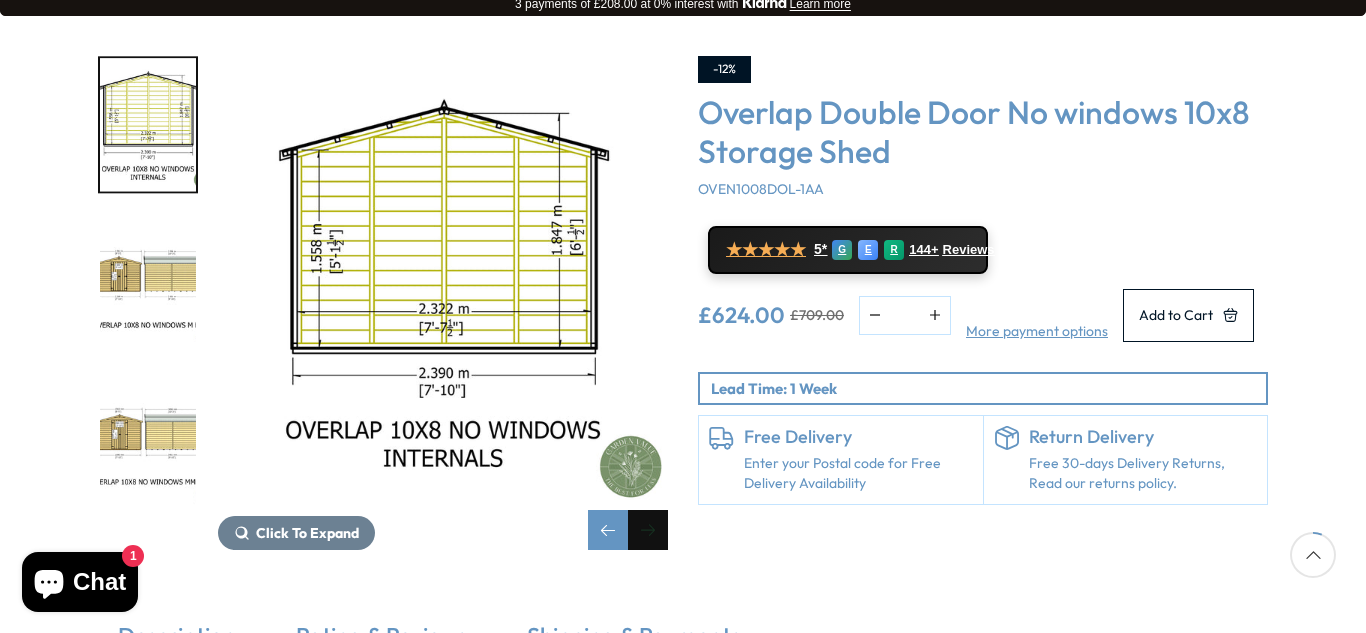 click at bounding box center [648, 530] 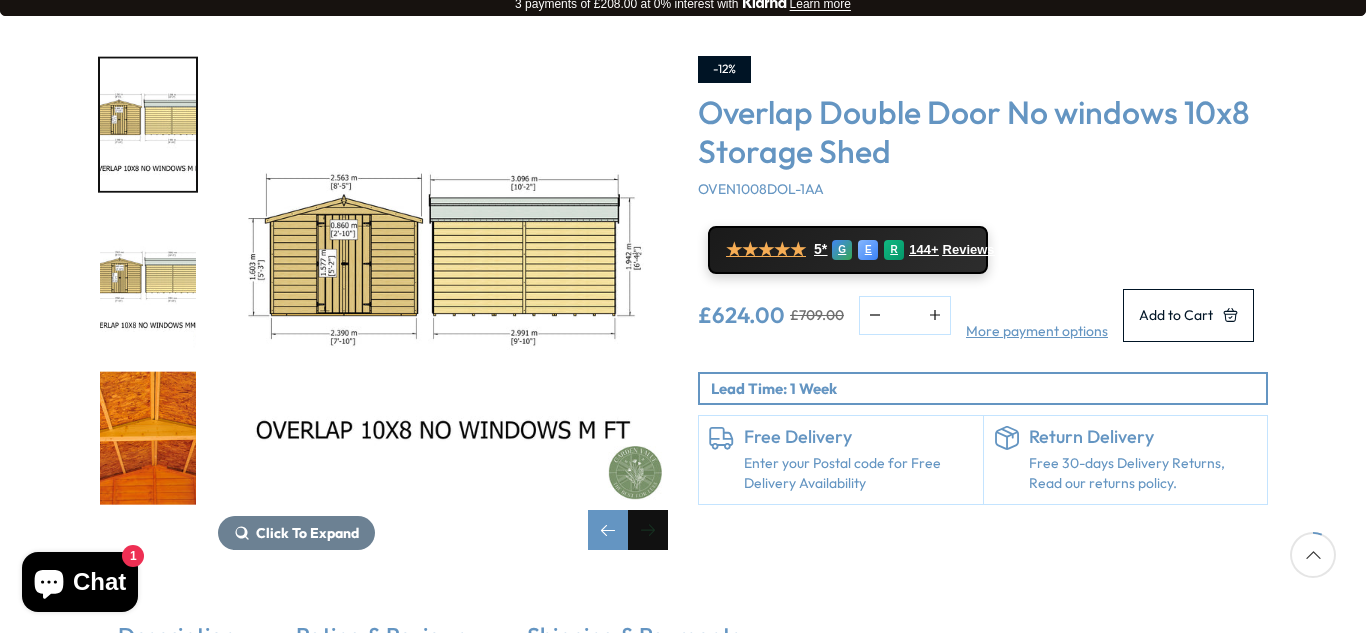 click at bounding box center (648, 530) 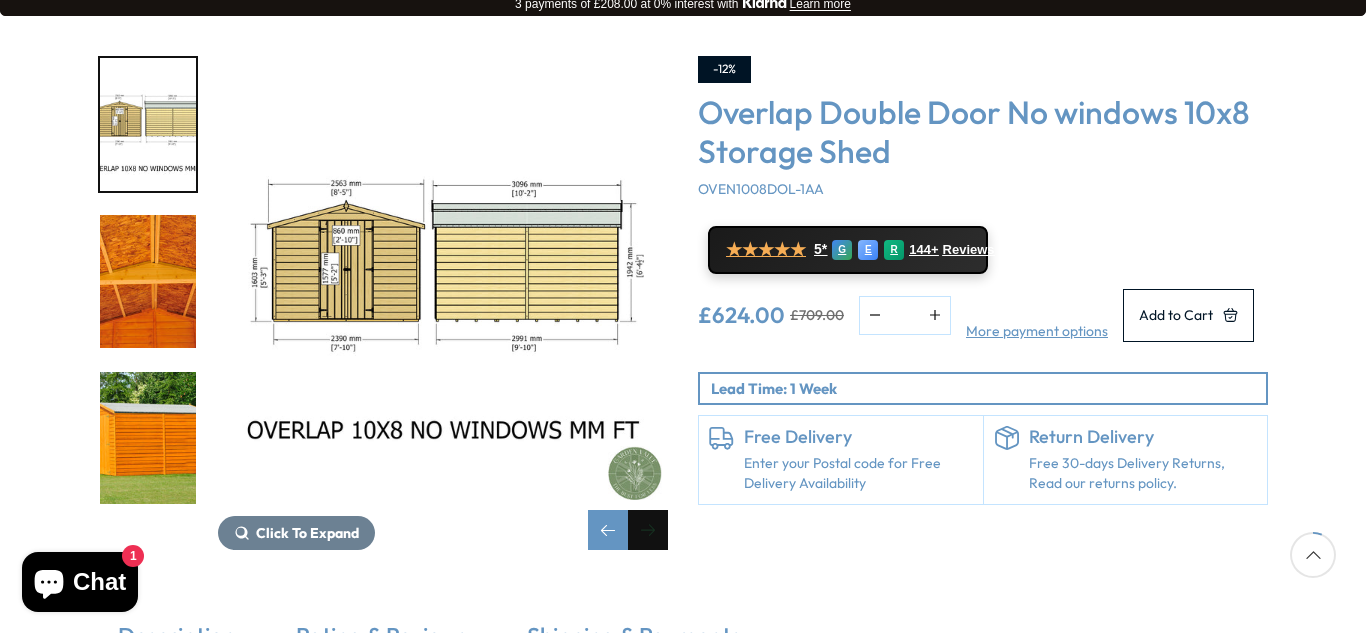 click at bounding box center [648, 530] 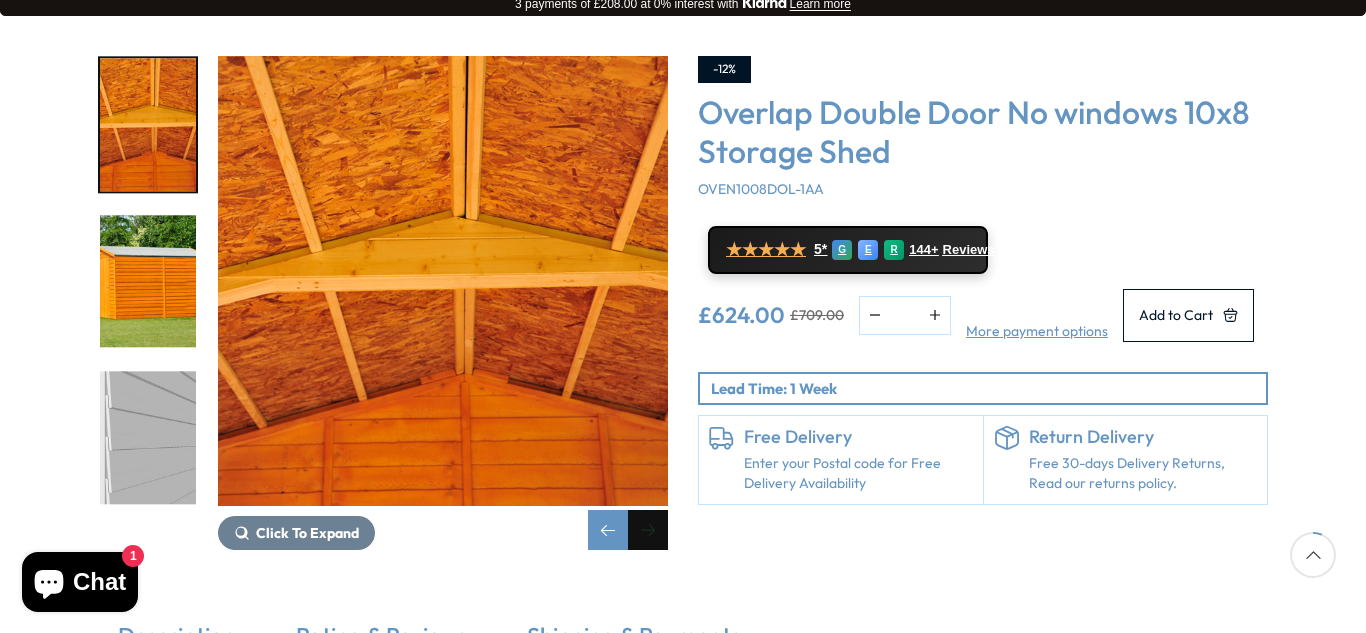 click at bounding box center (648, 530) 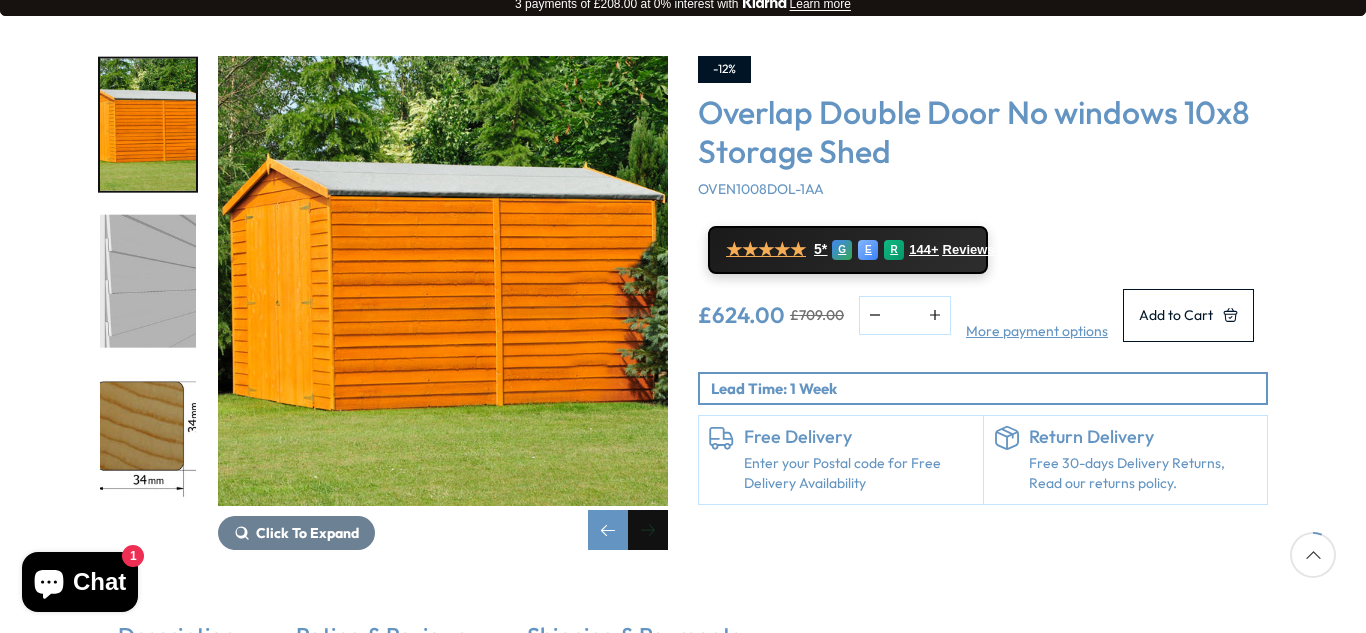 click at bounding box center (648, 530) 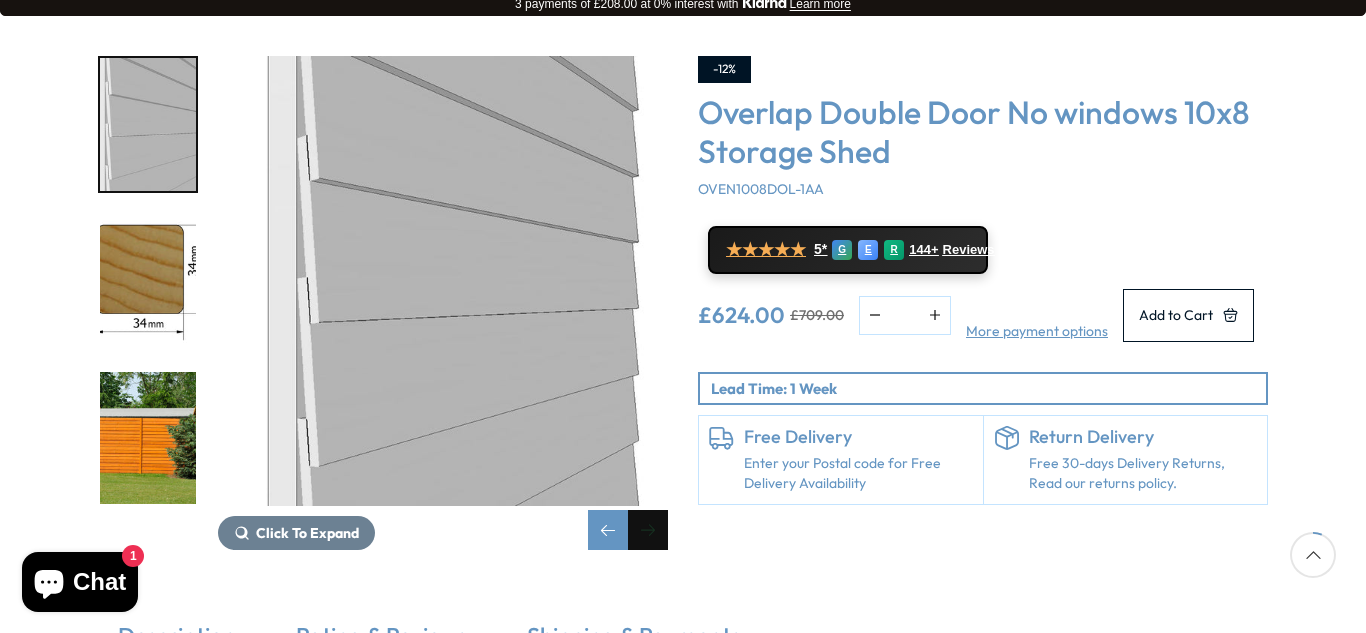click at bounding box center [648, 530] 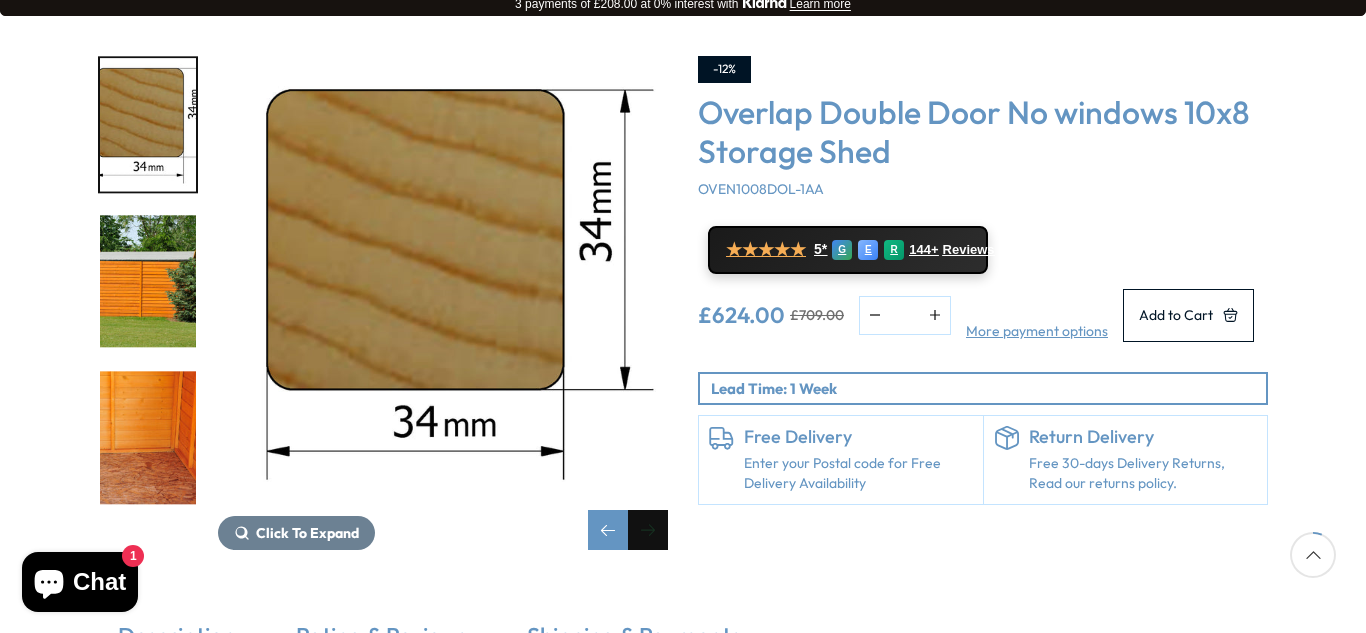 click at bounding box center [648, 530] 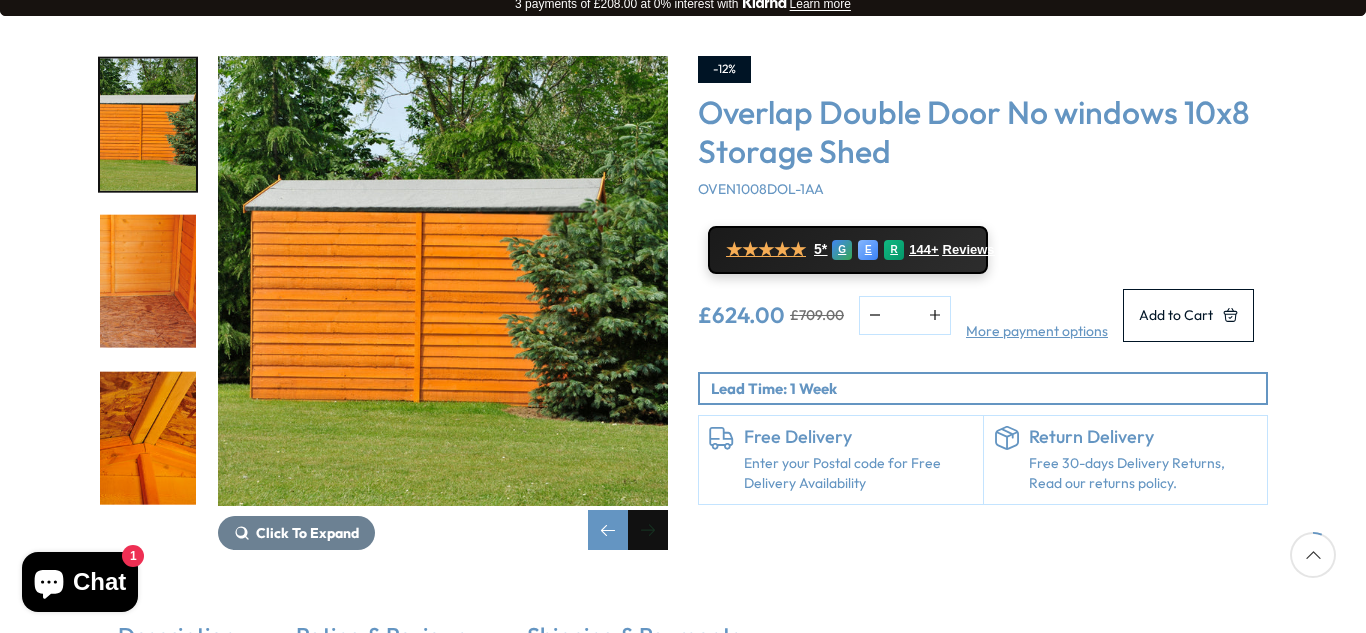 click at bounding box center [648, 530] 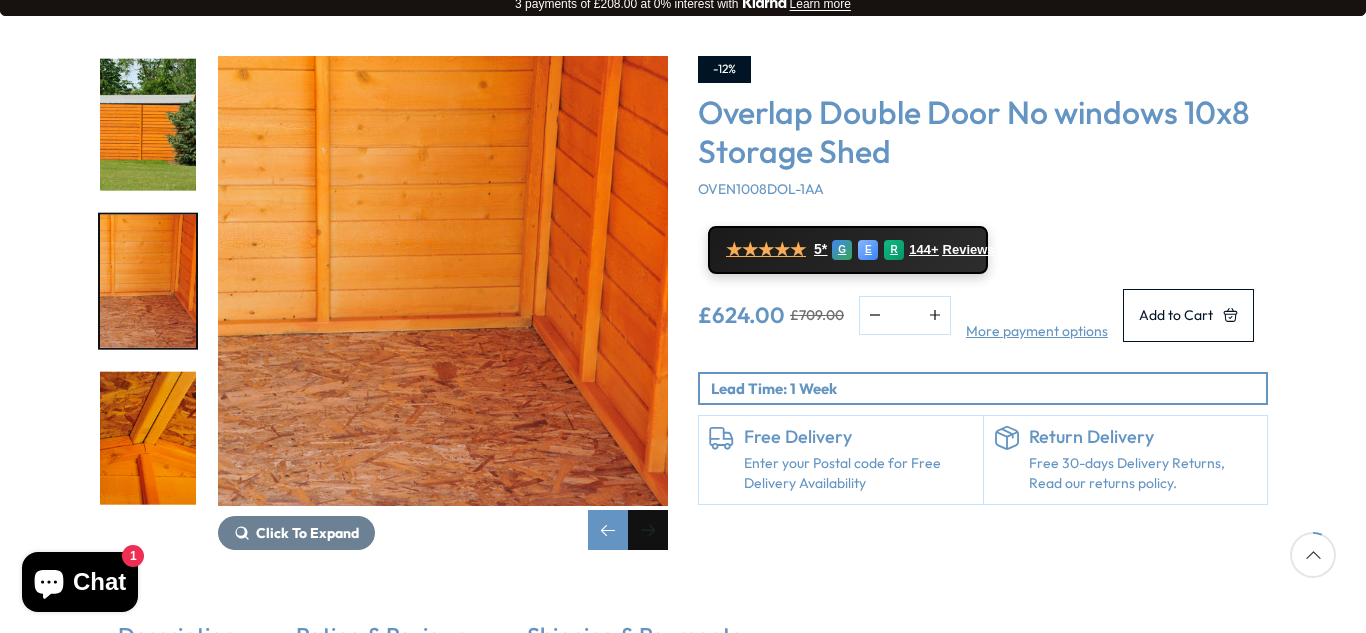 click at bounding box center [648, 530] 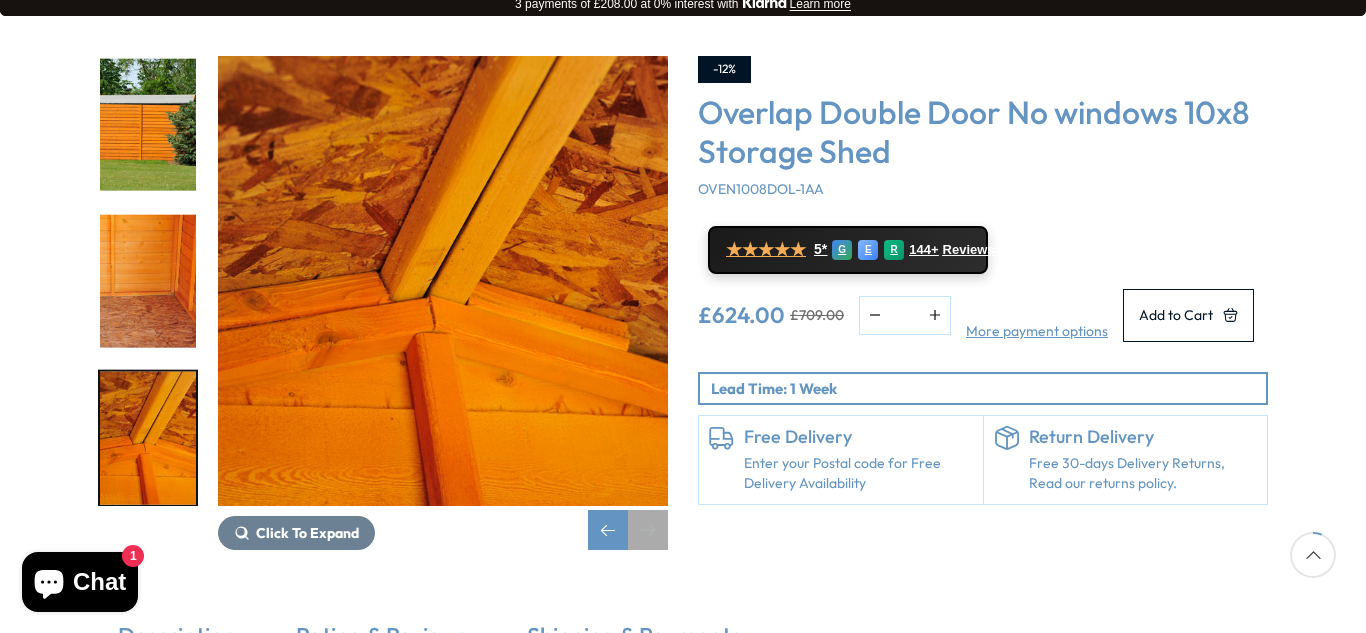 click at bounding box center (648, 530) 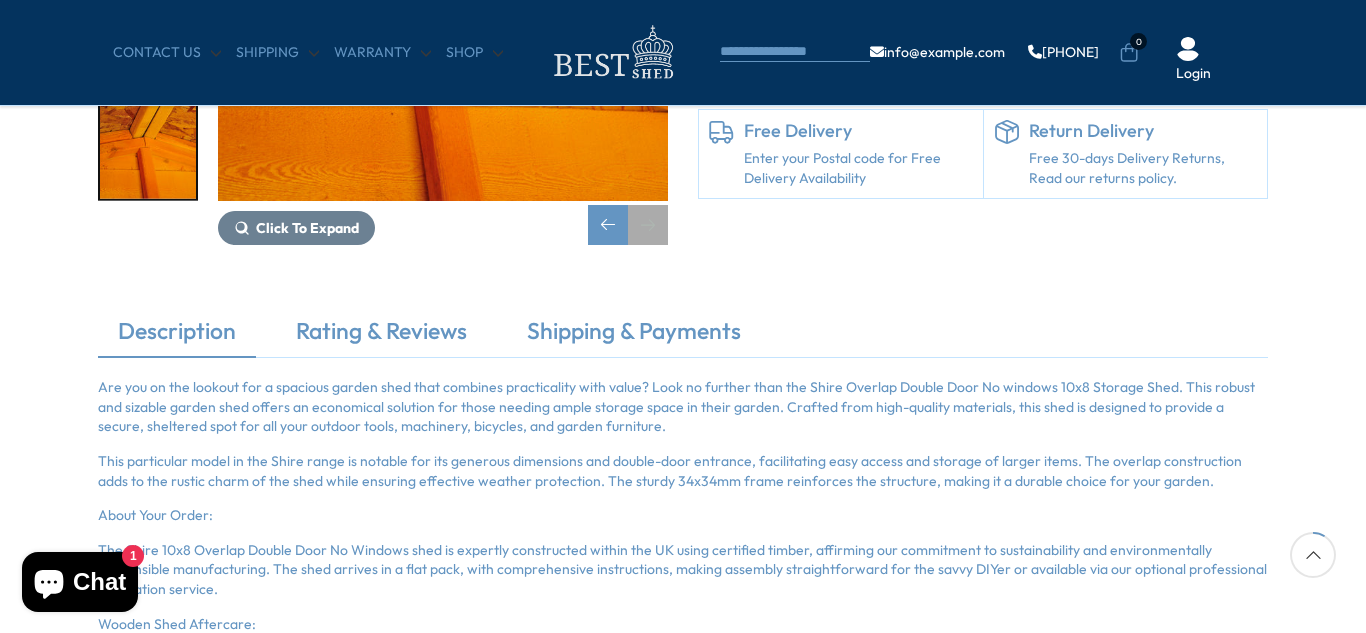 scroll, scrollTop: 0, scrollLeft: 0, axis: both 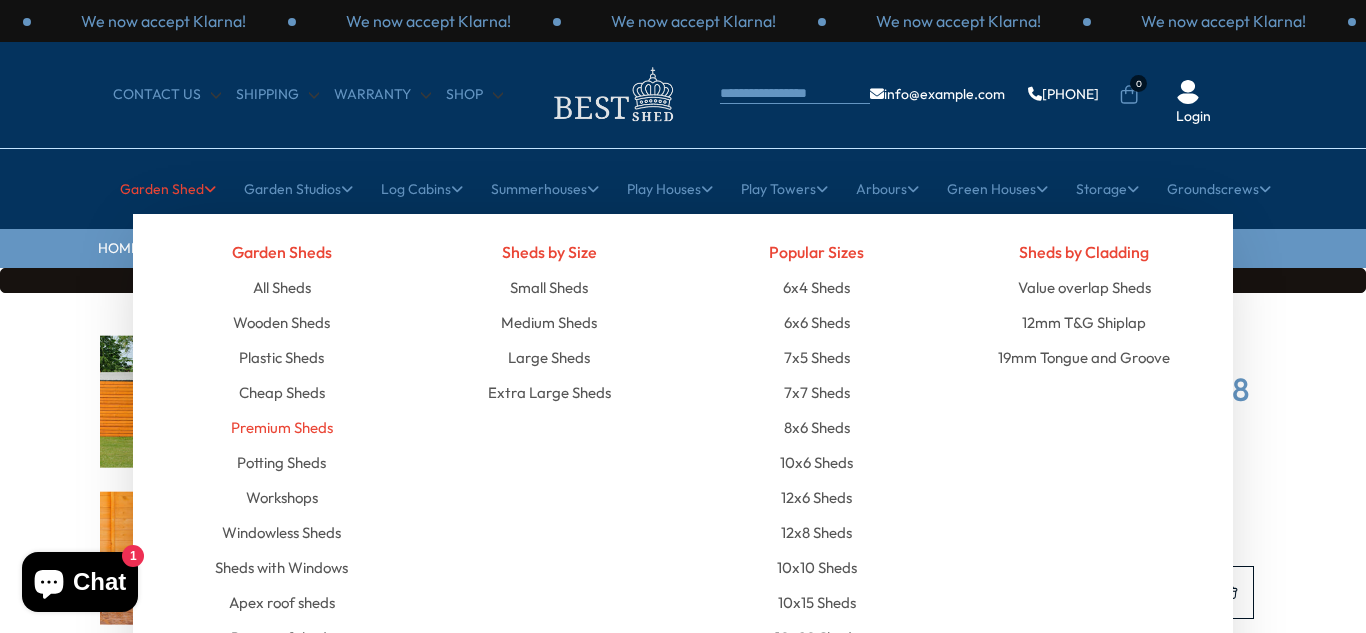 click on "Premium Sheds" at bounding box center [282, 427] 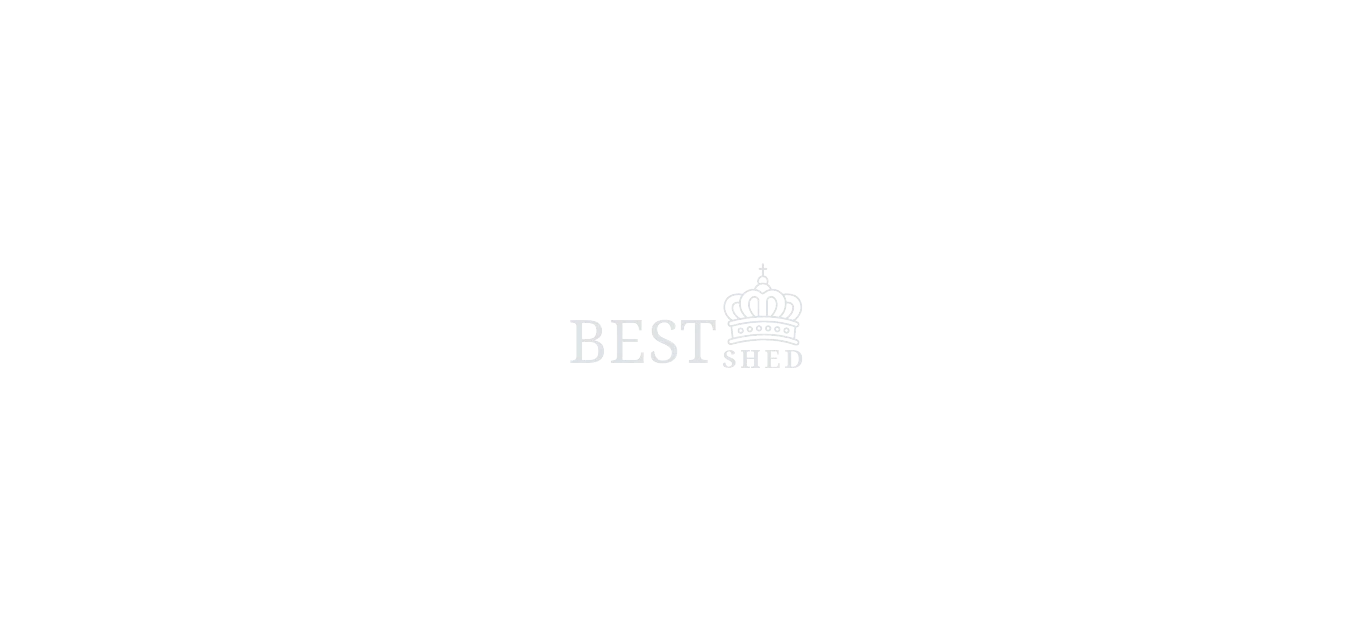 scroll, scrollTop: 0, scrollLeft: 0, axis: both 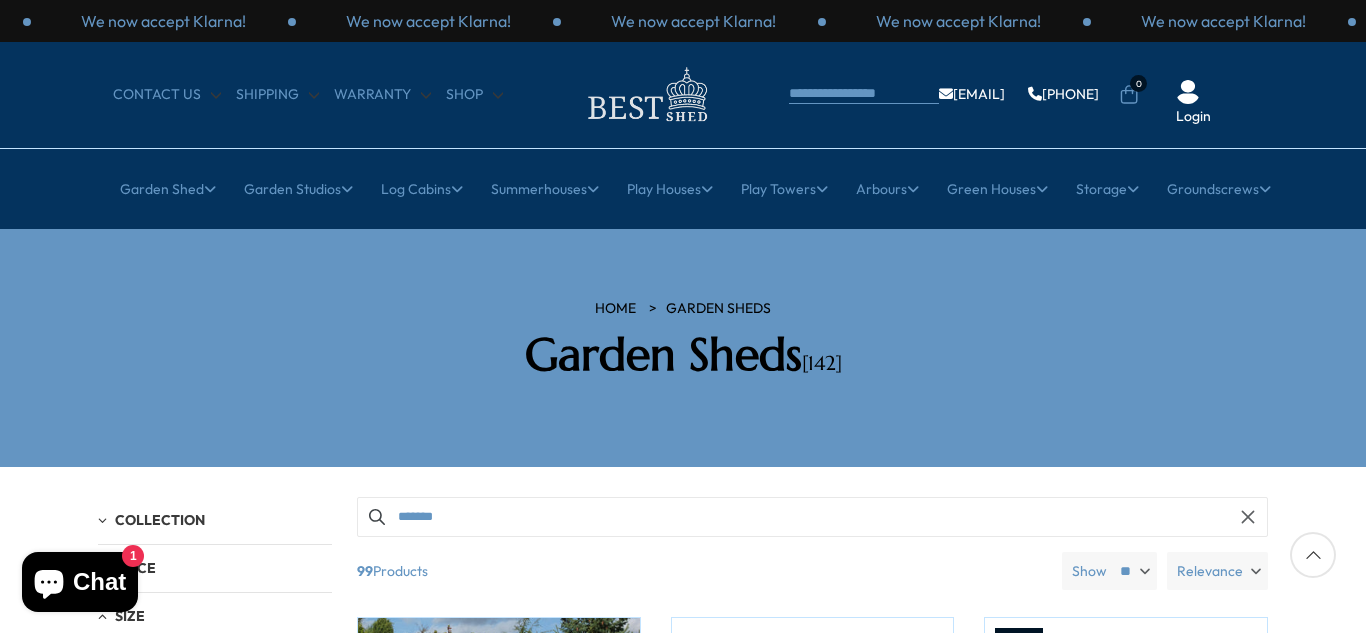 click on "HOME
Garden Sheds
Garden Sheds  [142]" at bounding box center (683, 348) 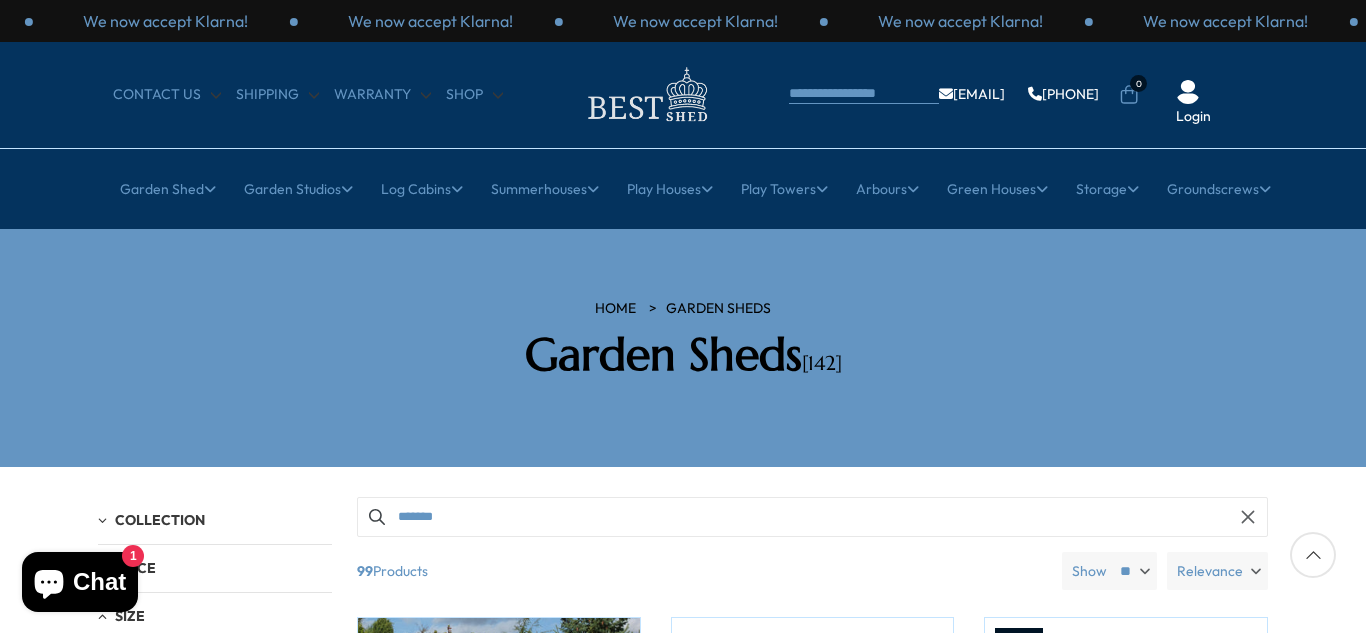 click on "HOME
Garden Sheds
Garden Sheds  [142]" at bounding box center [683, 348] 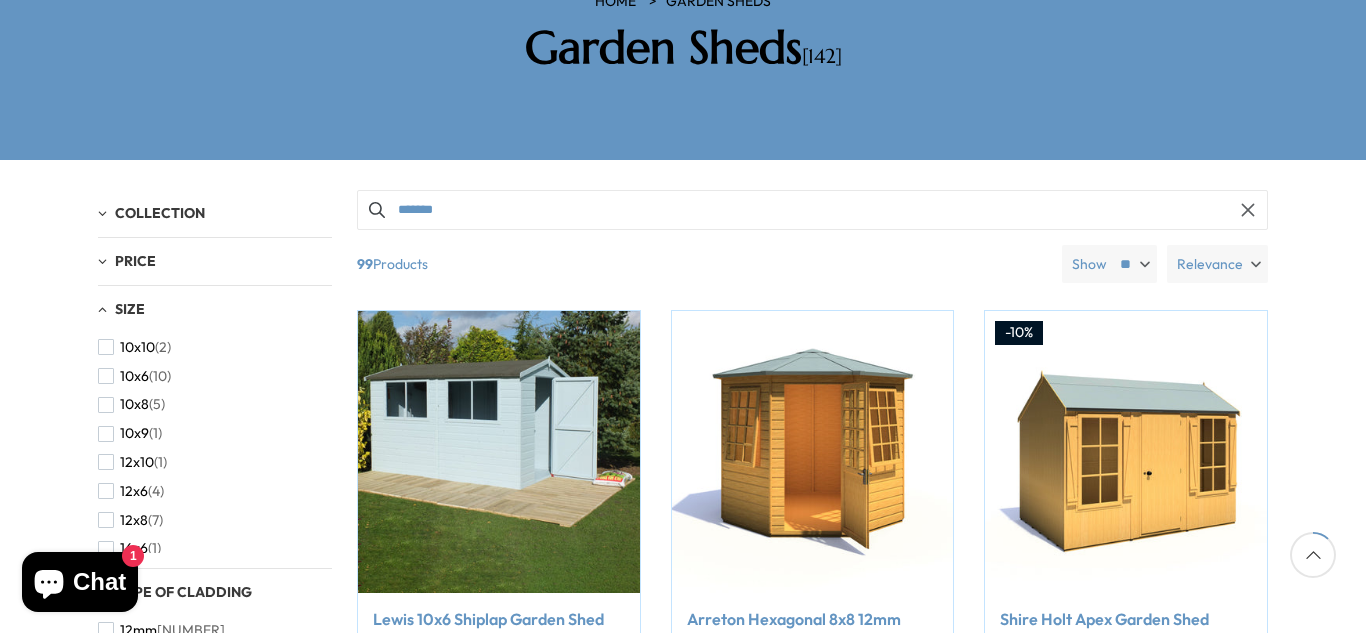 scroll, scrollTop: 308, scrollLeft: 0, axis: vertical 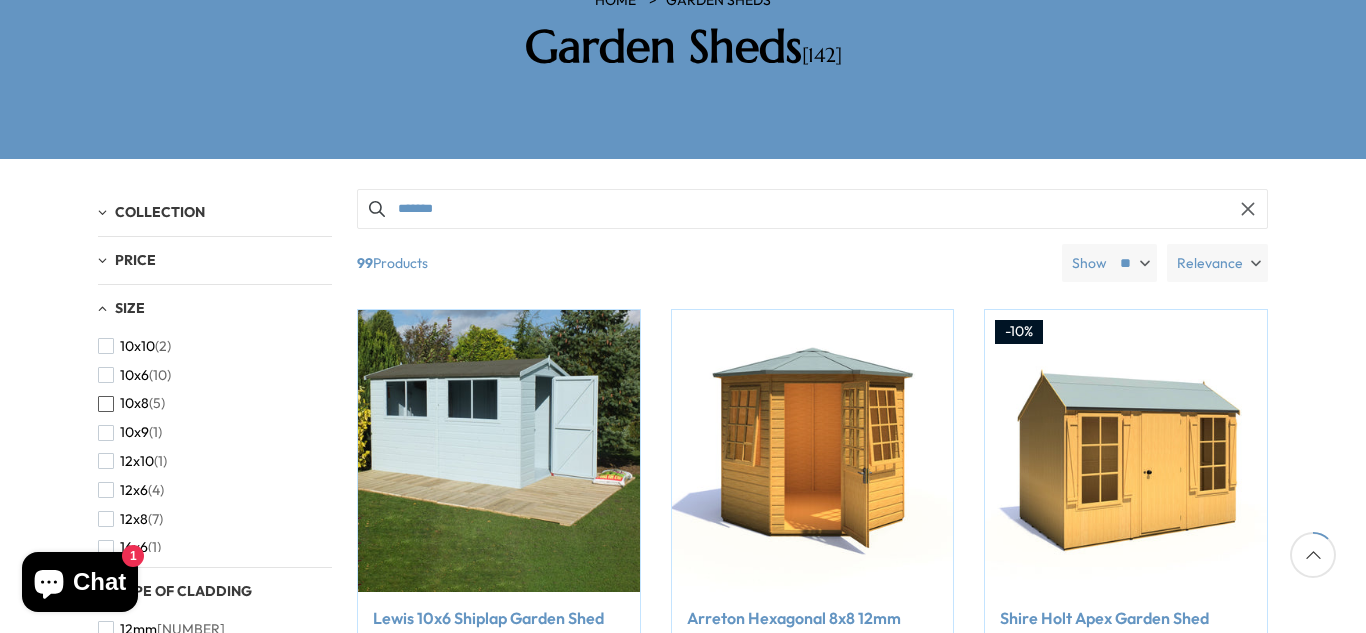 click at bounding box center [106, 404] 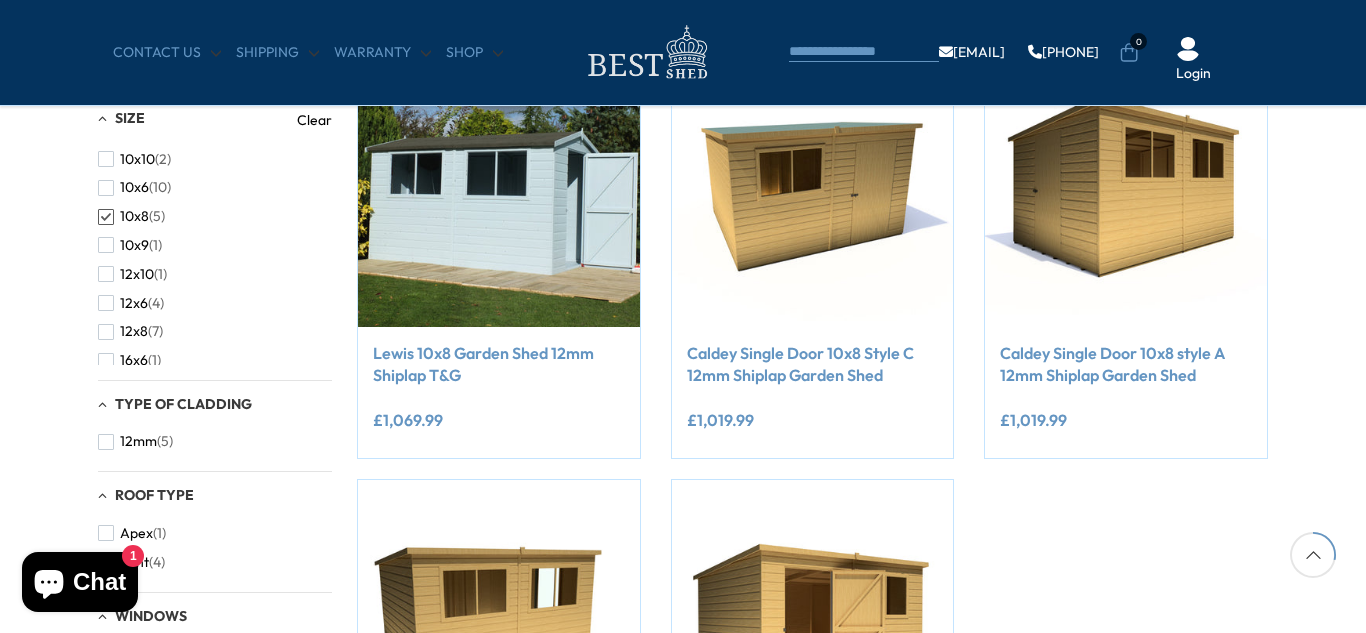 scroll, scrollTop: 489, scrollLeft: 0, axis: vertical 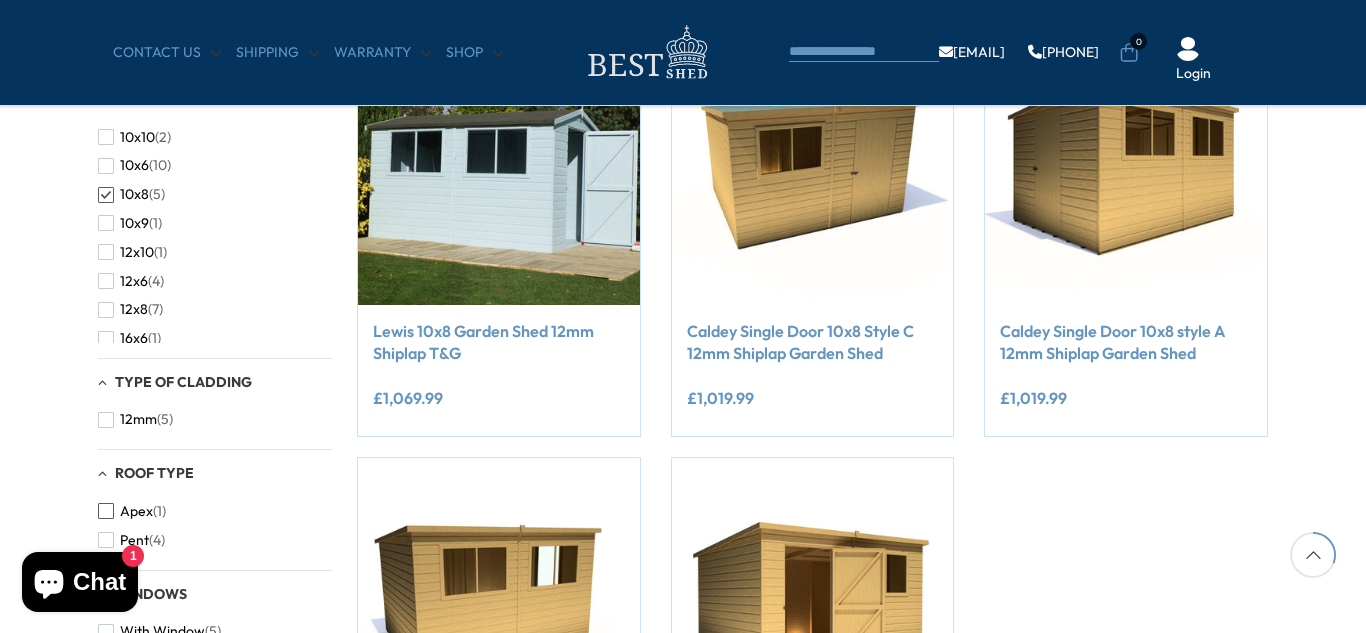 click at bounding box center [106, 511] 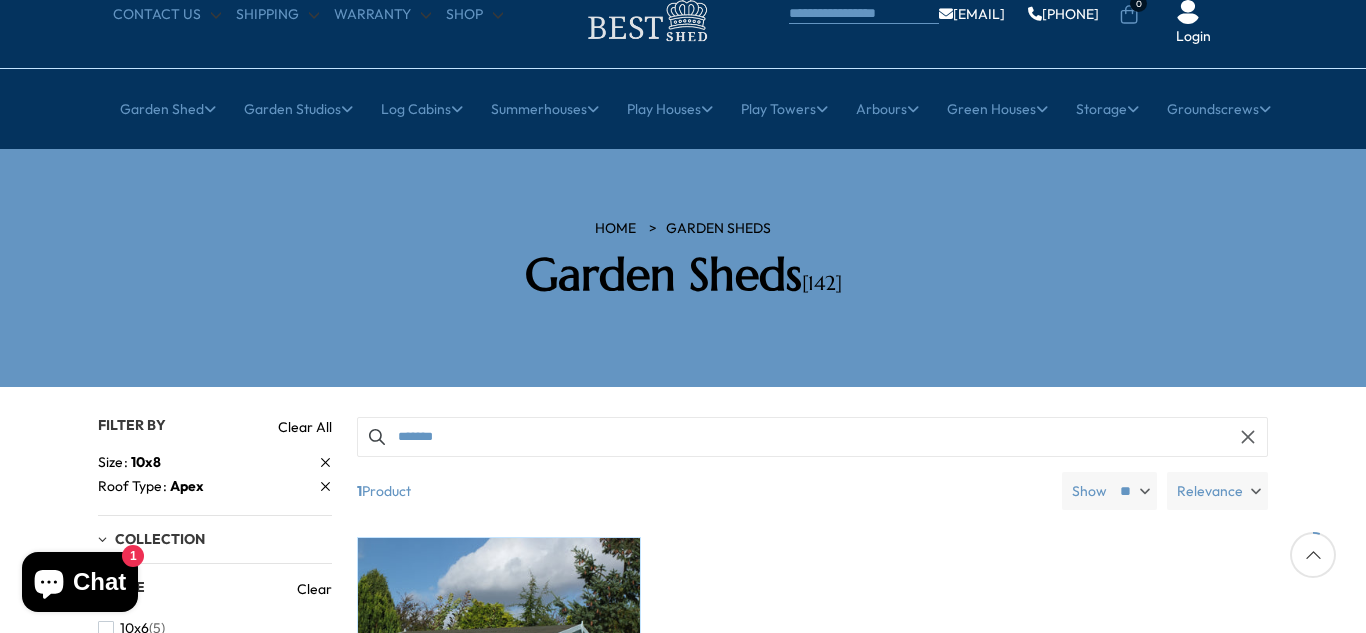 scroll, scrollTop: 78, scrollLeft: 0, axis: vertical 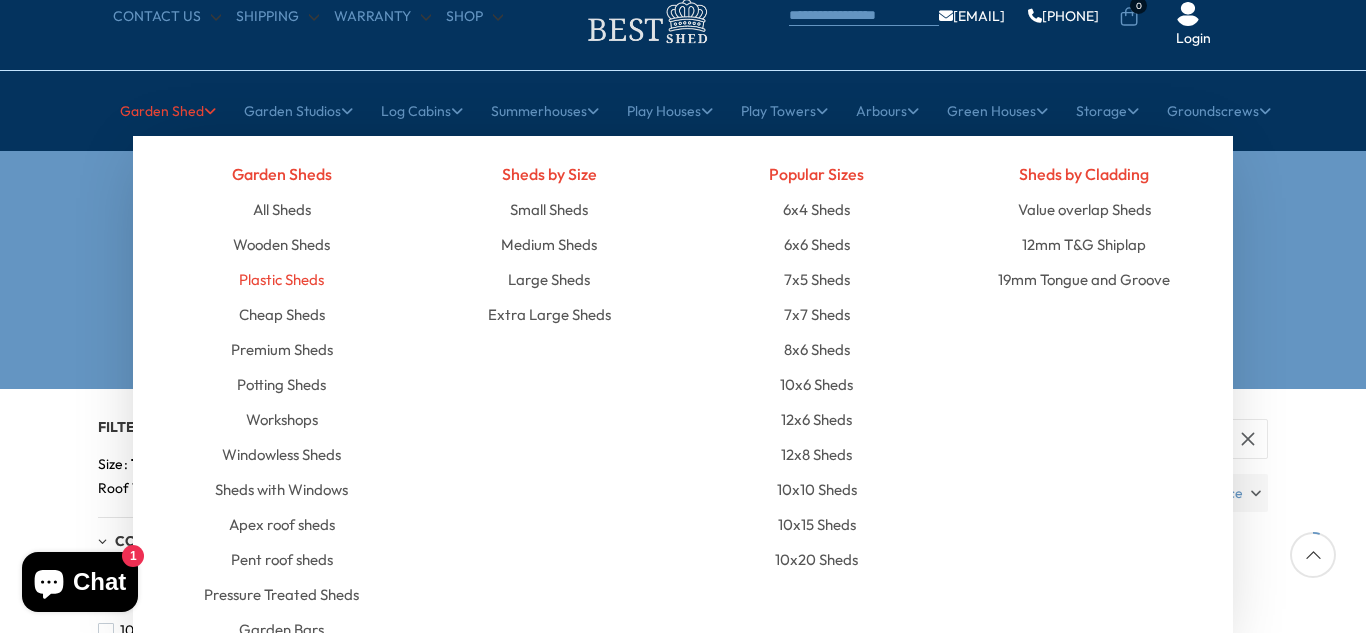 click on "Plastic Sheds" at bounding box center [281, 279] 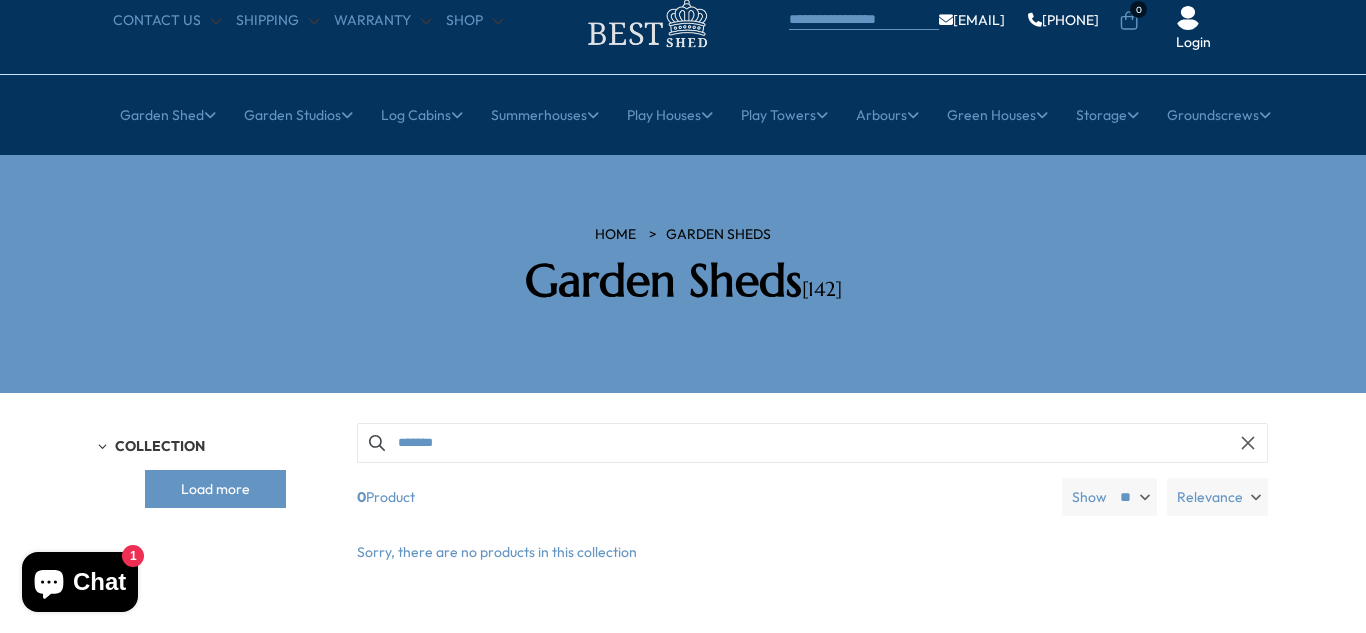 scroll, scrollTop: 0, scrollLeft: 0, axis: both 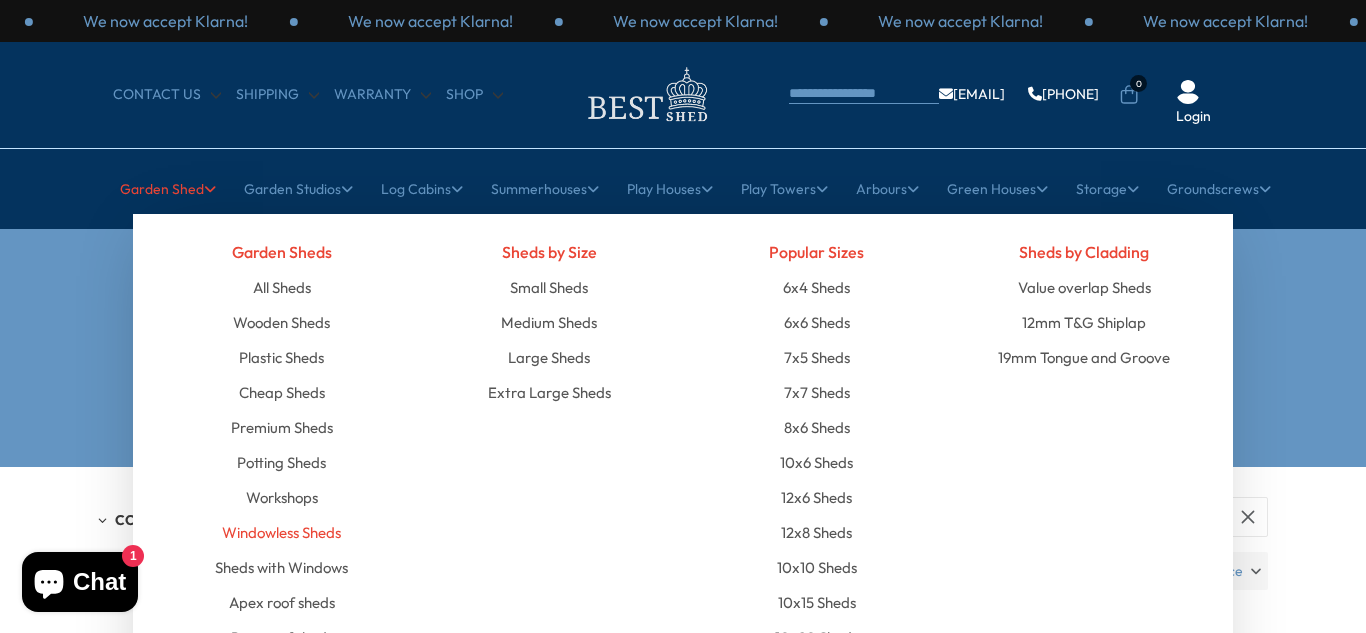 click on "Windowless Sheds" at bounding box center [281, 532] 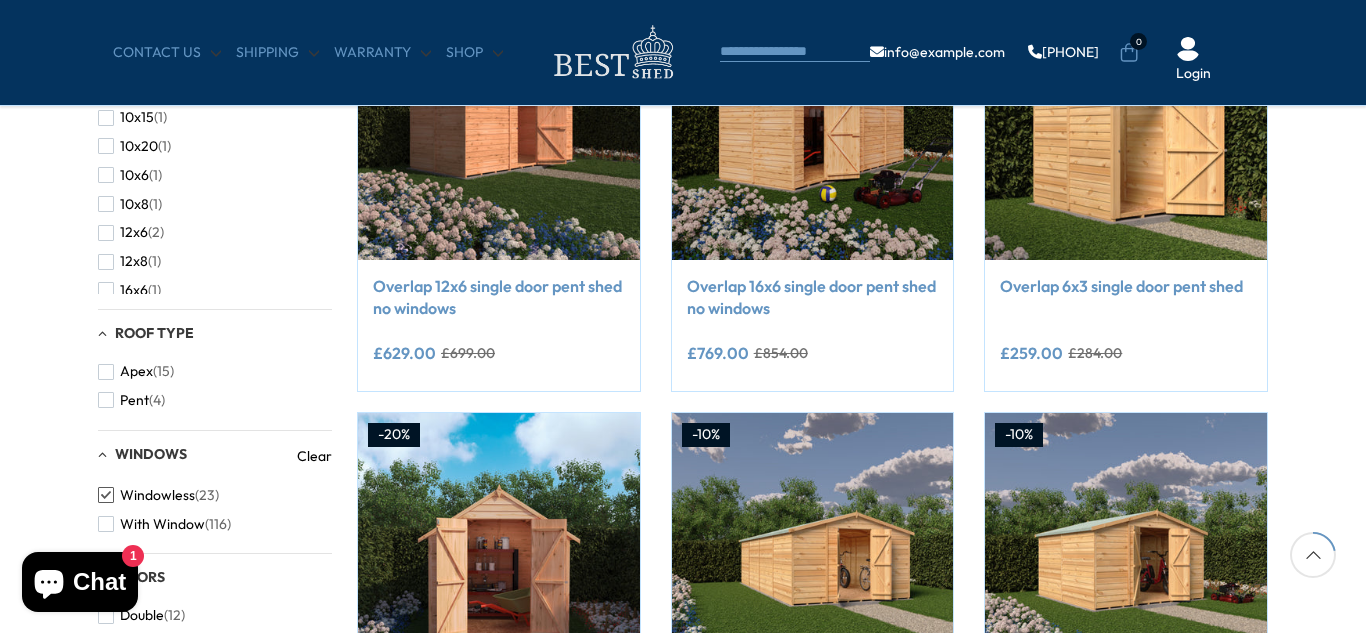 scroll, scrollTop: 528, scrollLeft: 0, axis: vertical 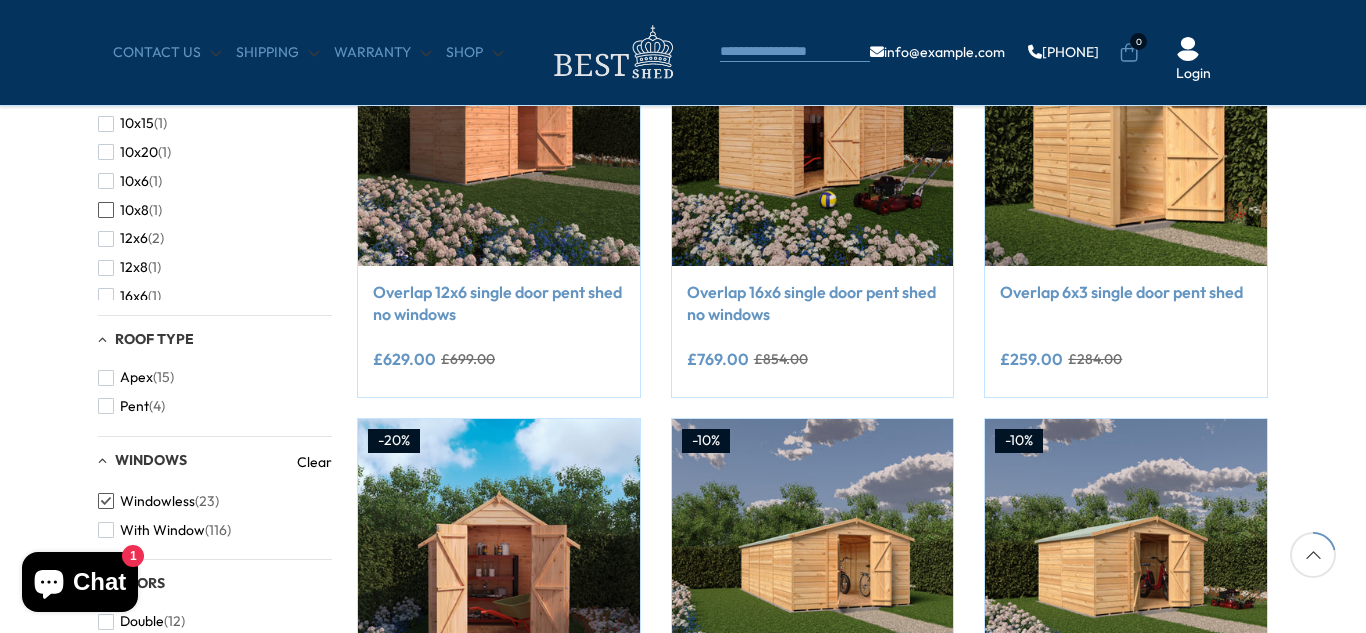 click at bounding box center [106, 210] 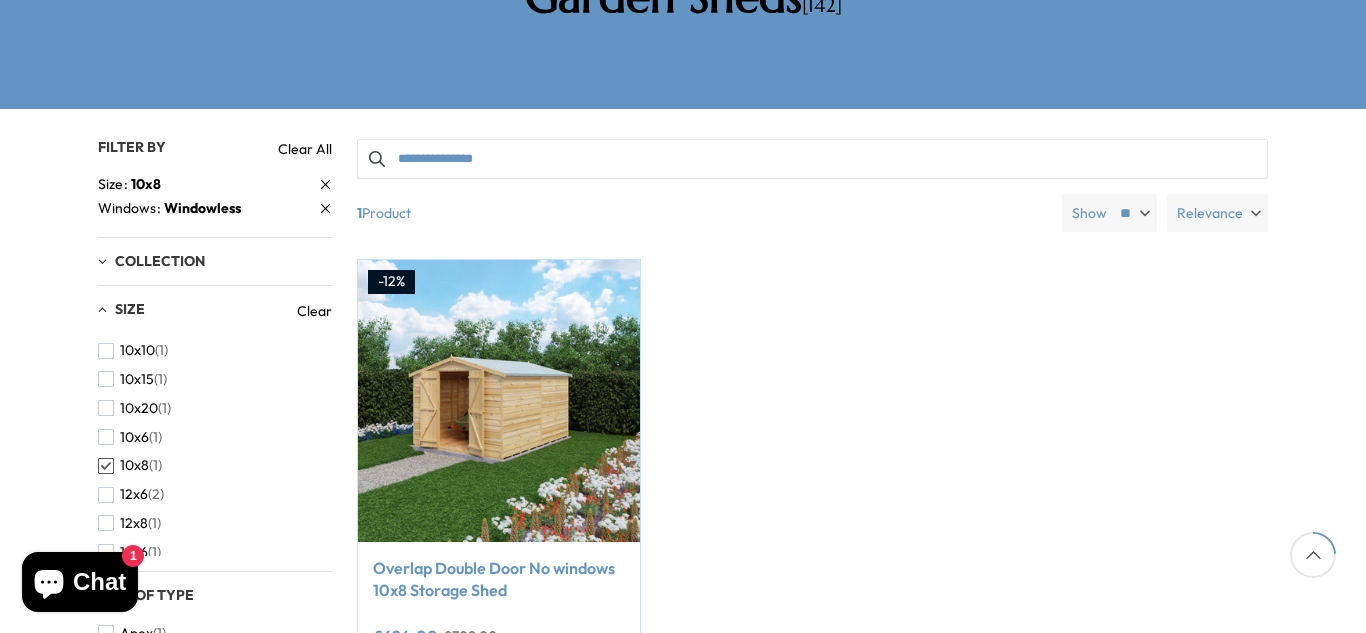 scroll, scrollTop: 359, scrollLeft: 0, axis: vertical 